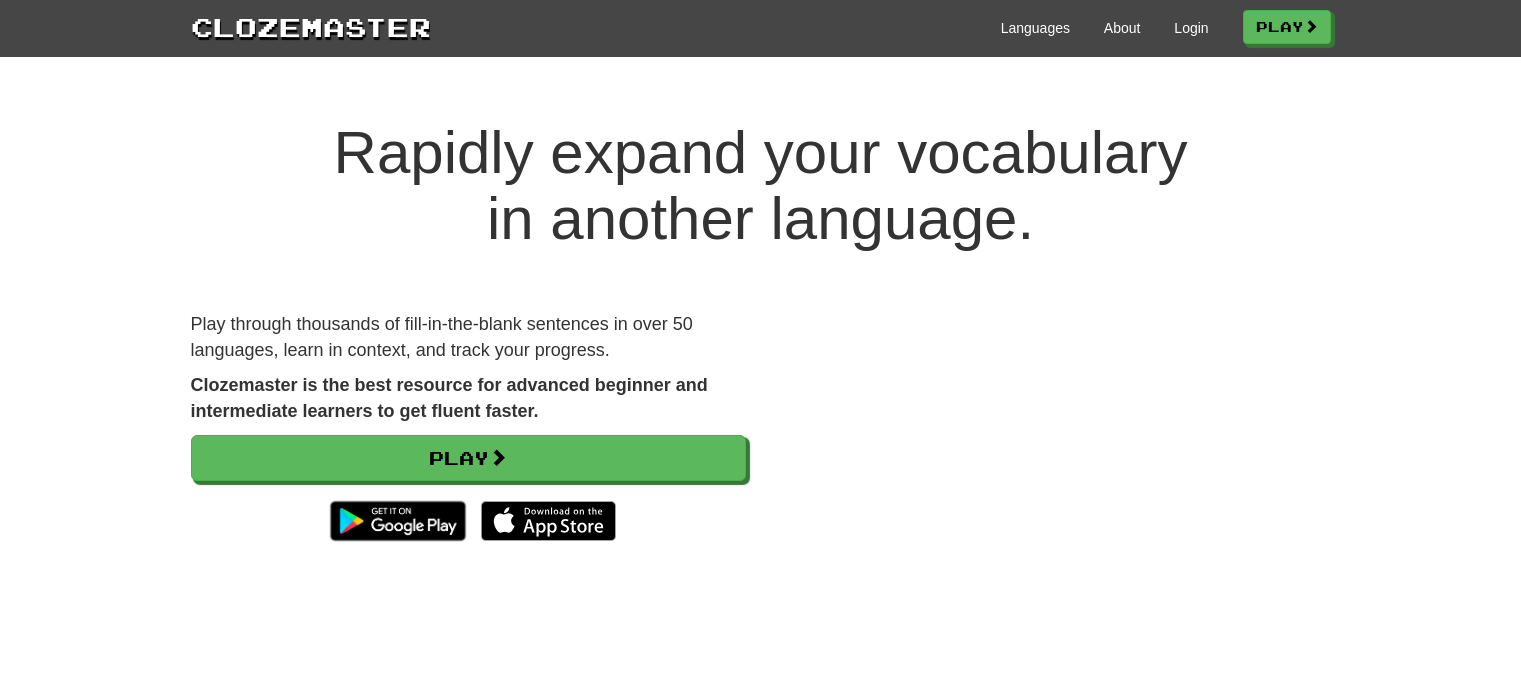 scroll, scrollTop: 0, scrollLeft: 0, axis: both 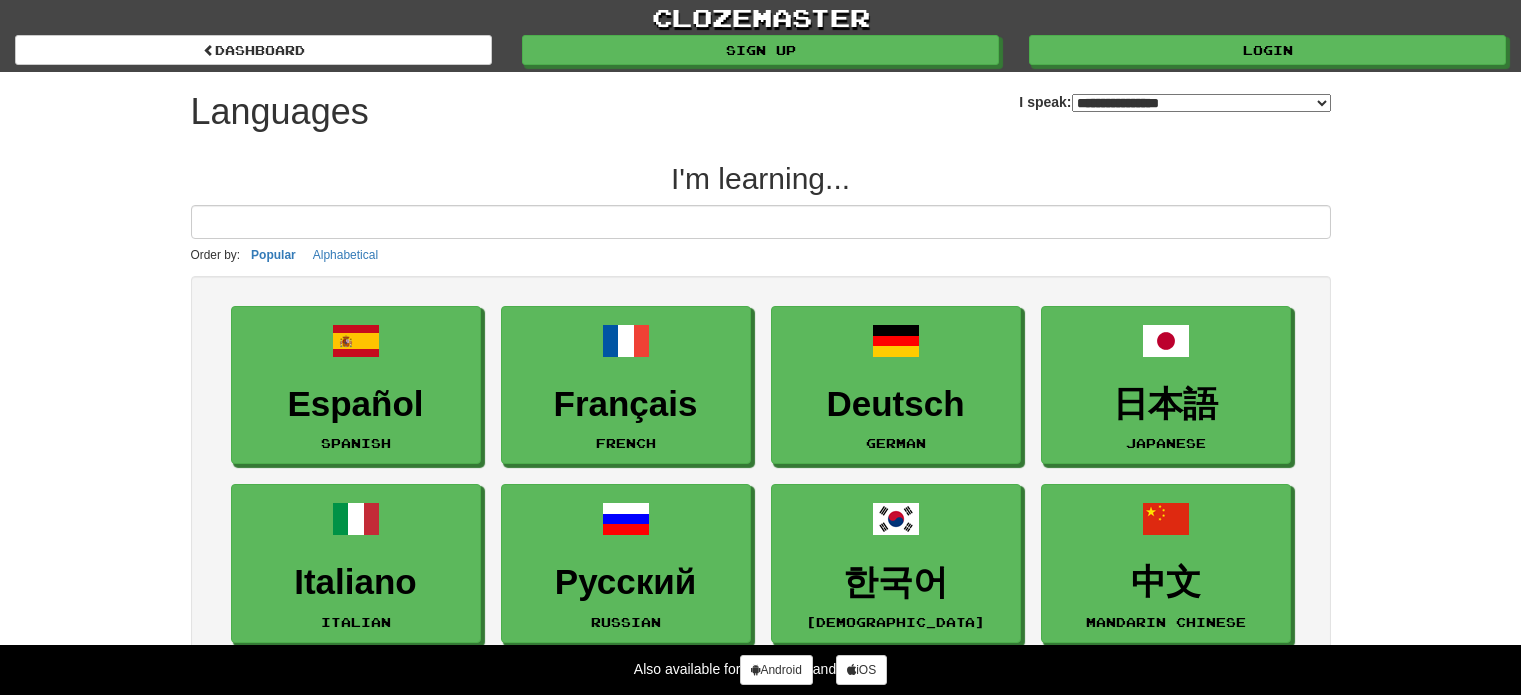select on "*******" 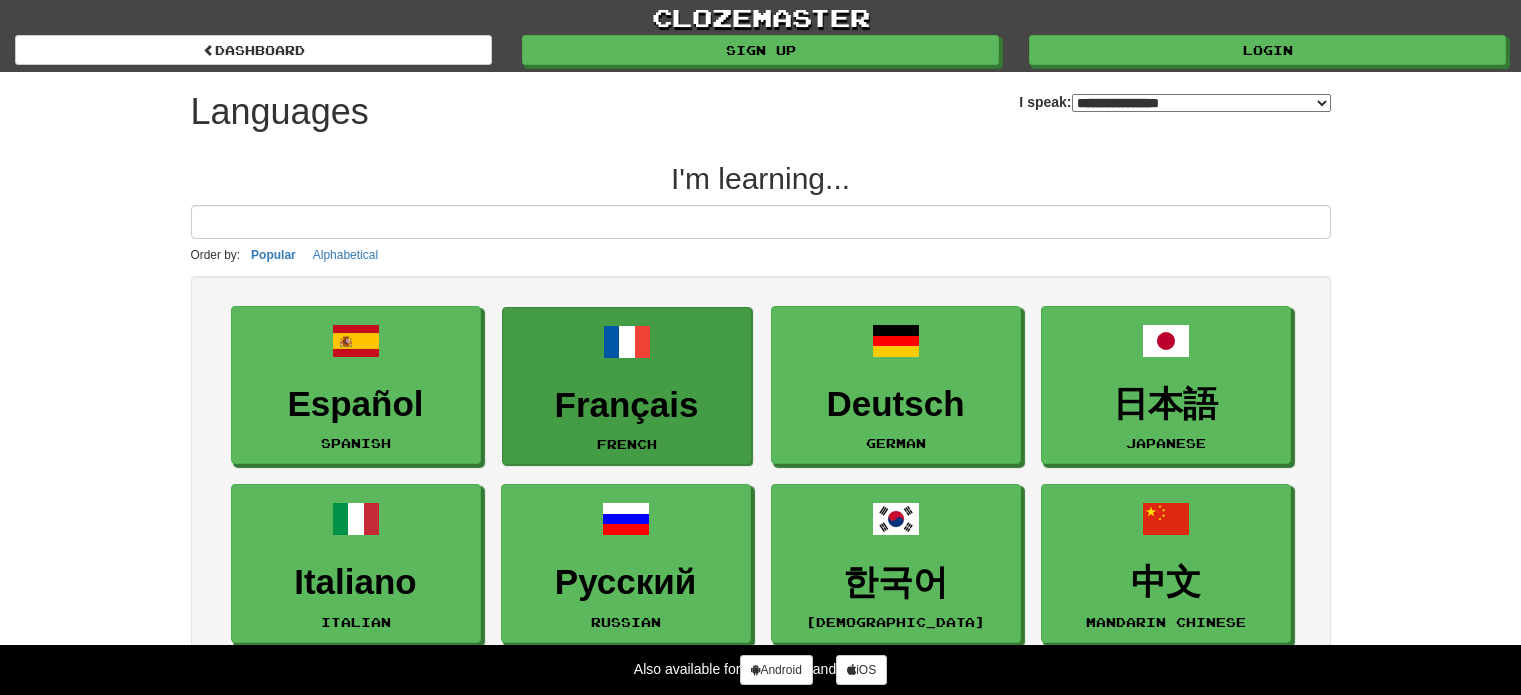 scroll, scrollTop: 0, scrollLeft: 0, axis: both 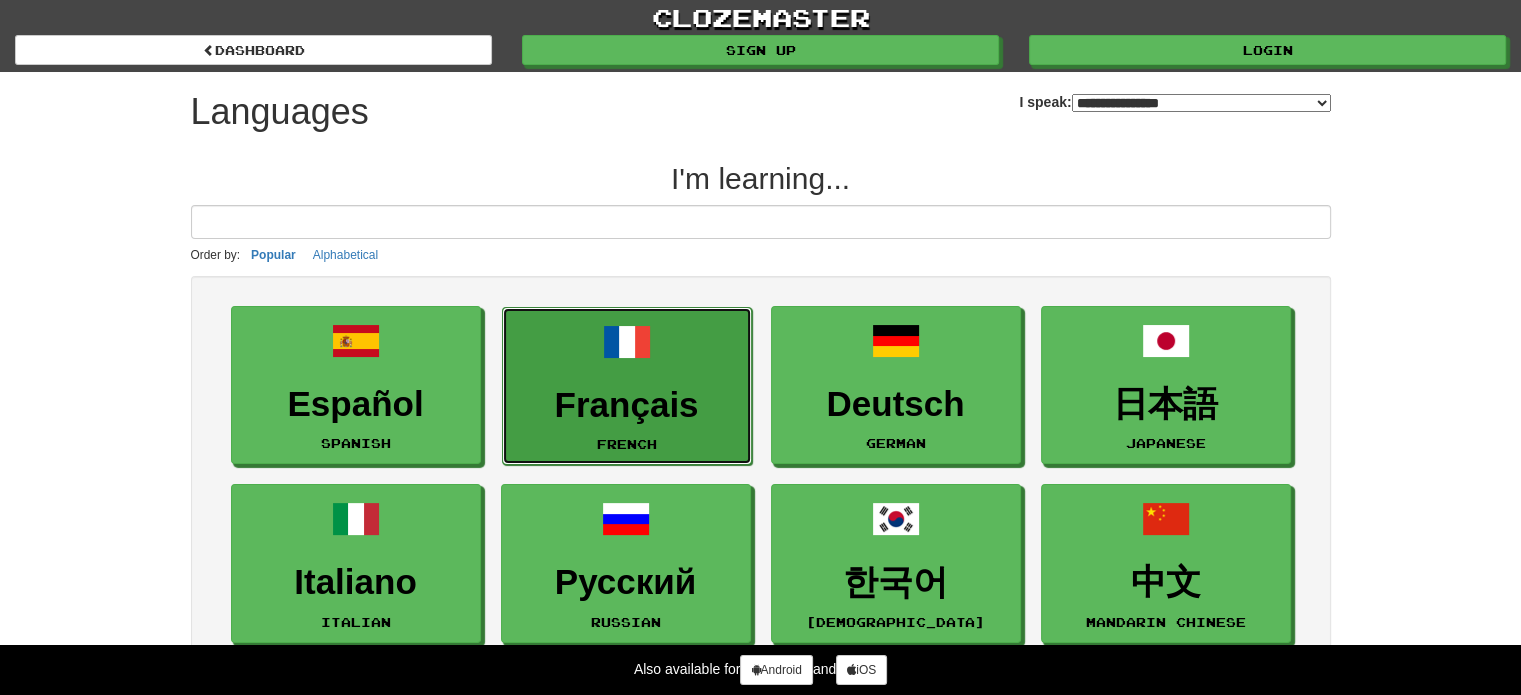 click on "Français French" at bounding box center [627, 386] 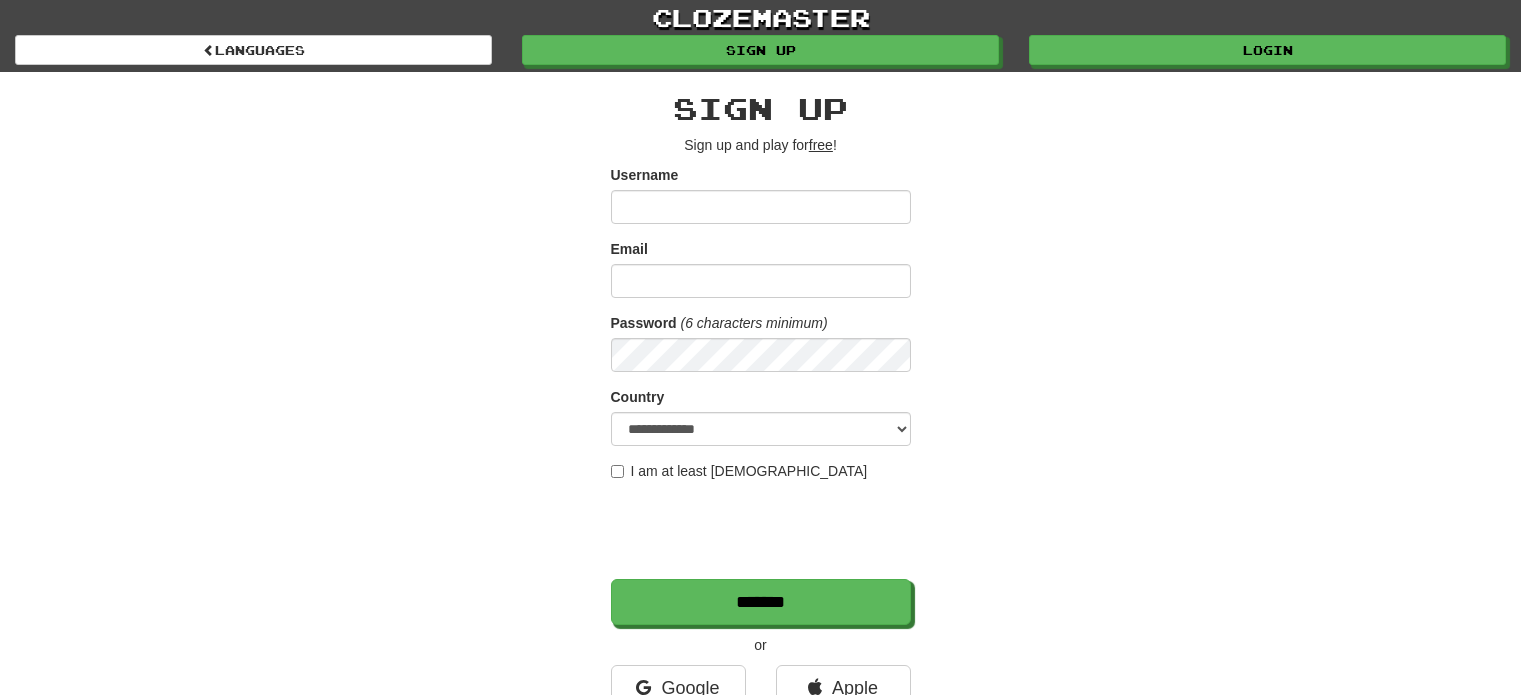 scroll, scrollTop: 0, scrollLeft: 0, axis: both 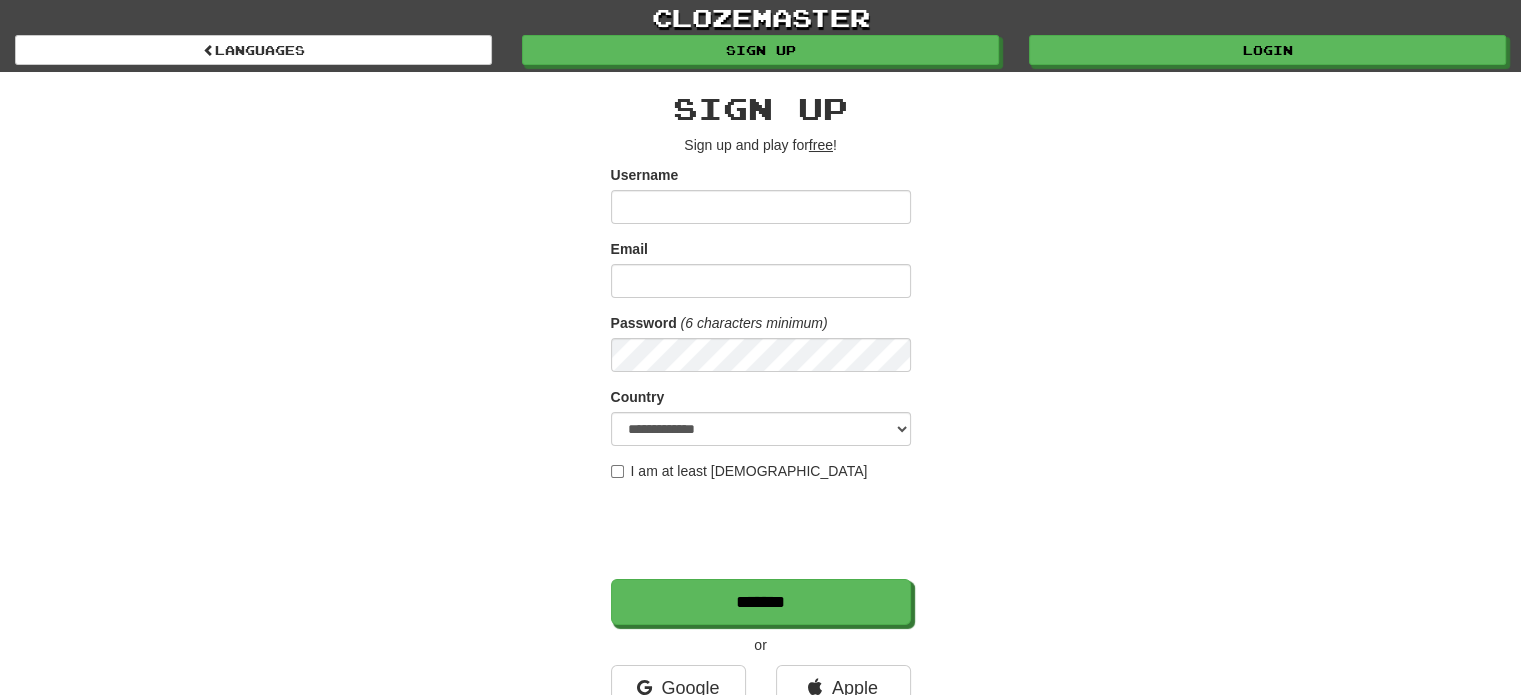 click on "Username" at bounding box center (761, 207) 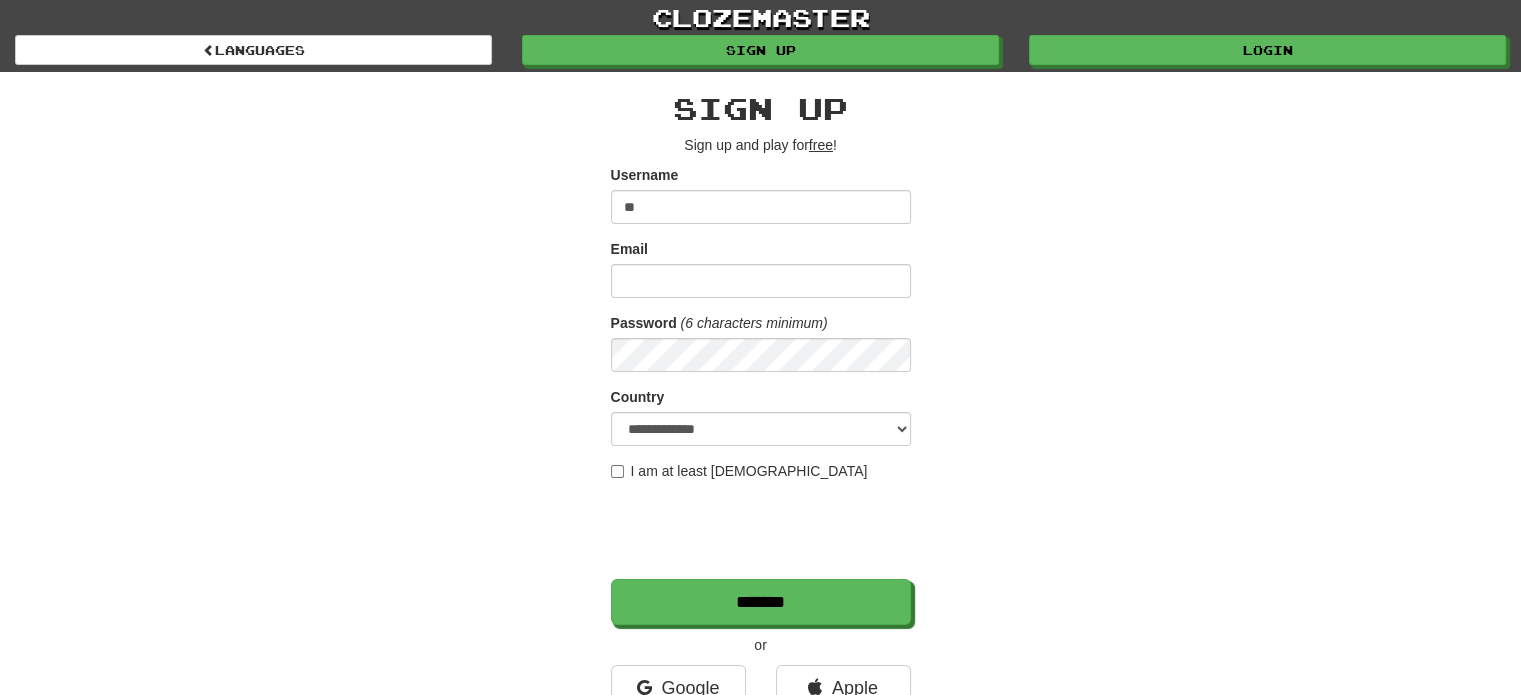 type on "*" 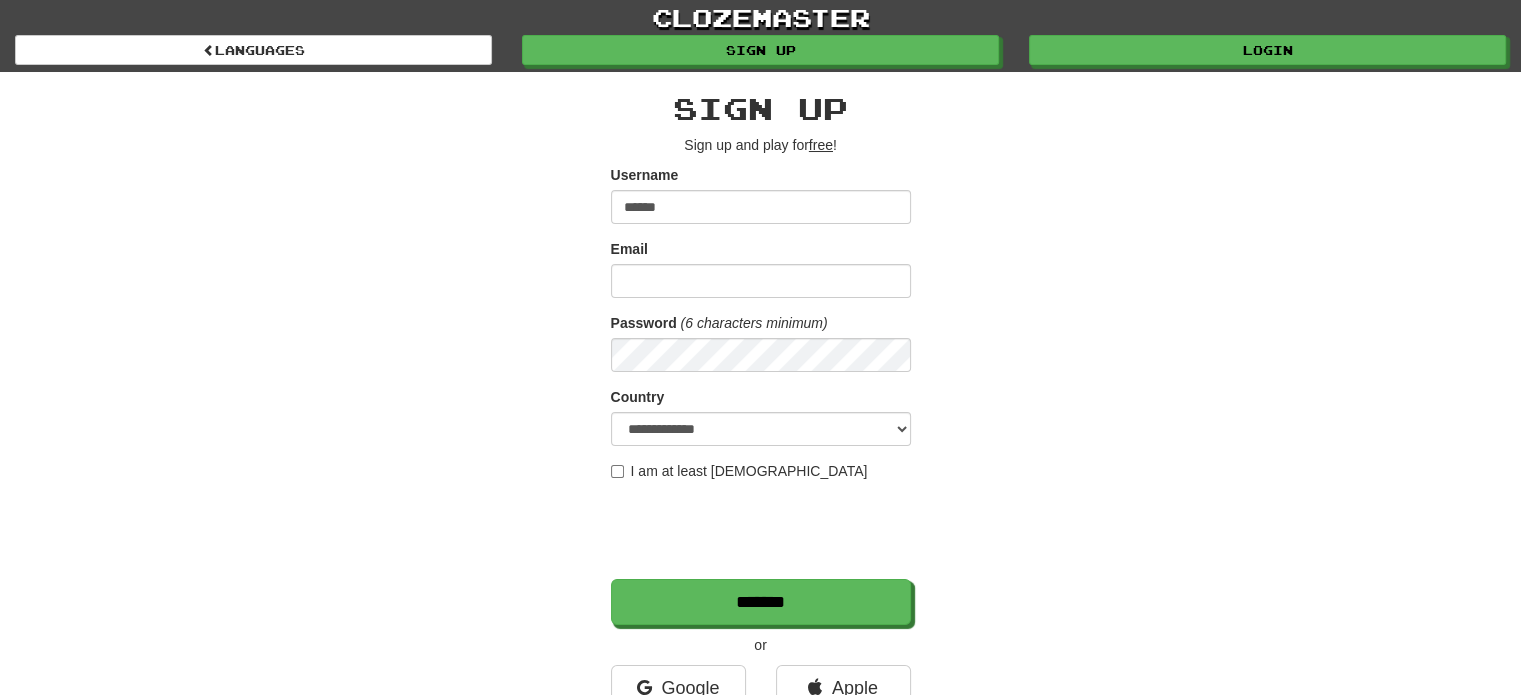 type on "******" 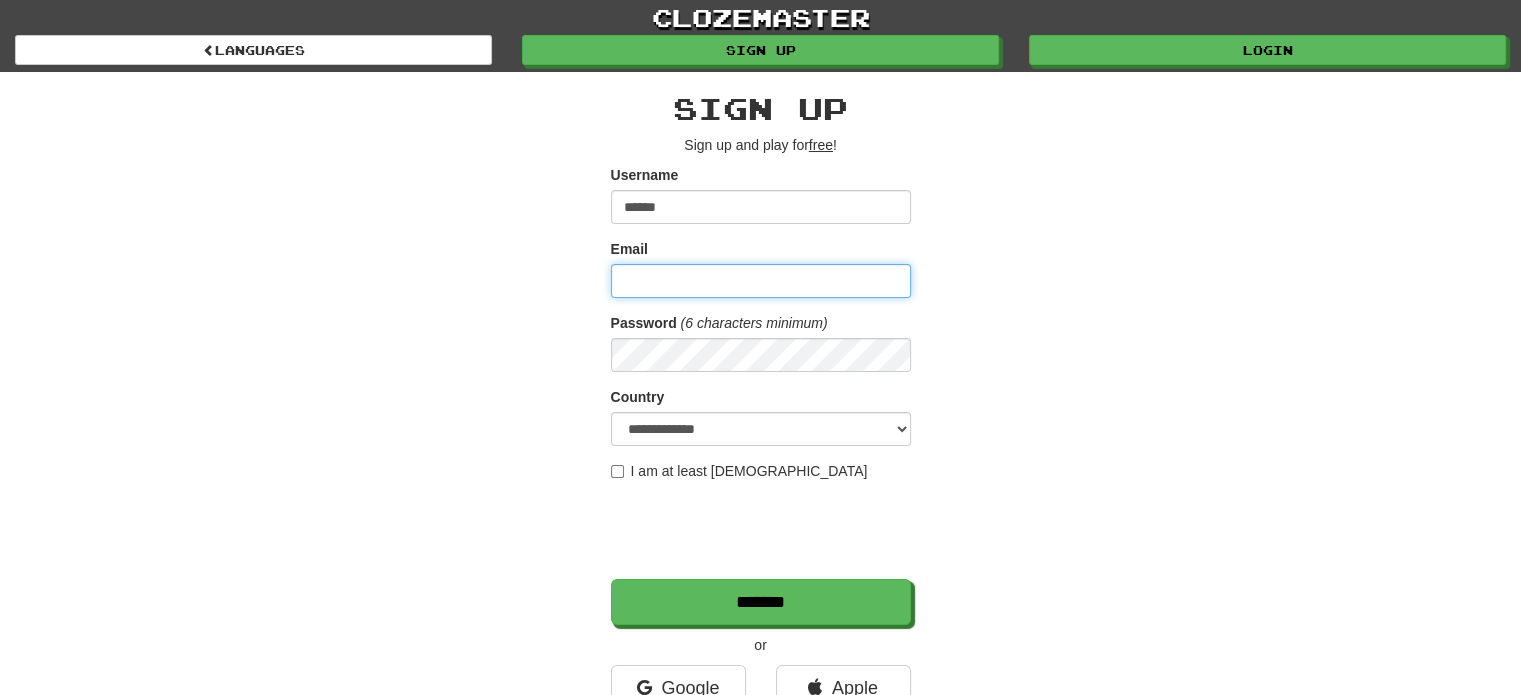 click on "Email" at bounding box center (761, 281) 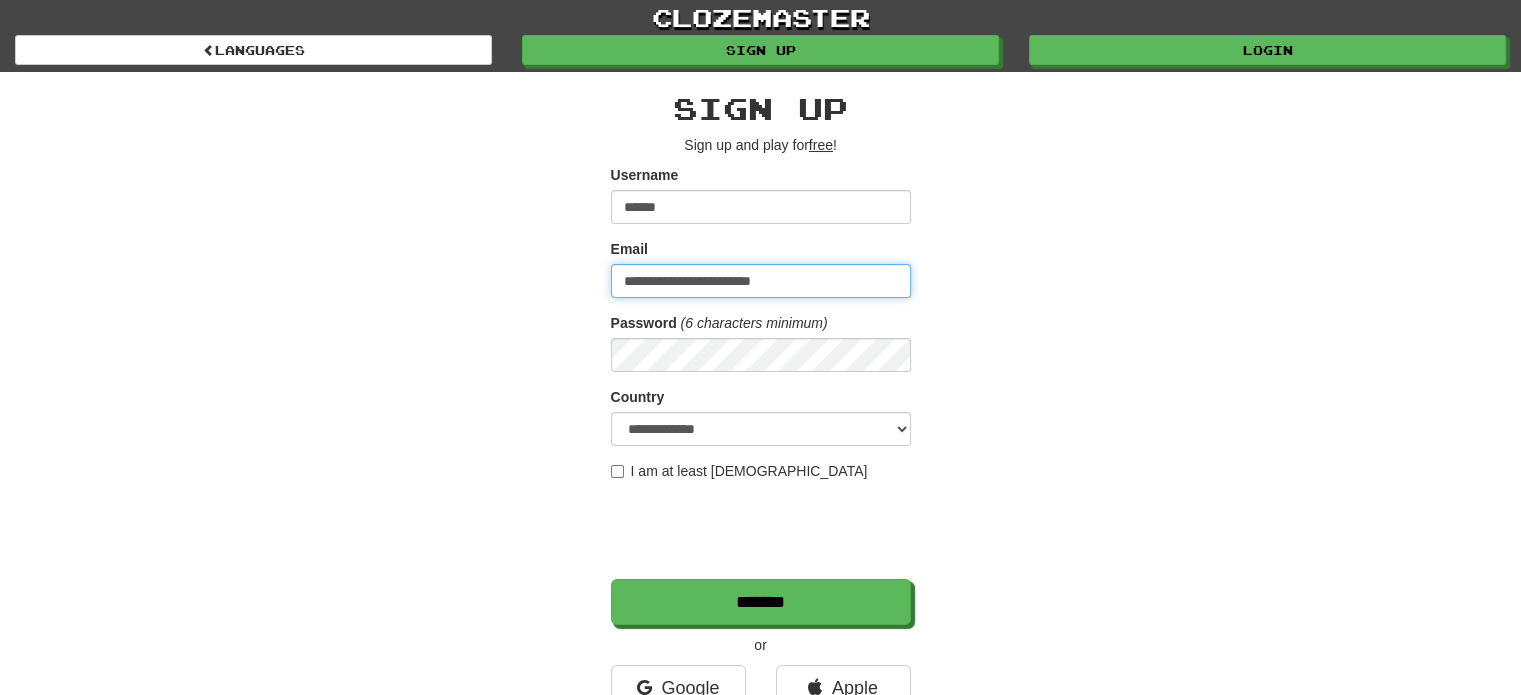type on "**********" 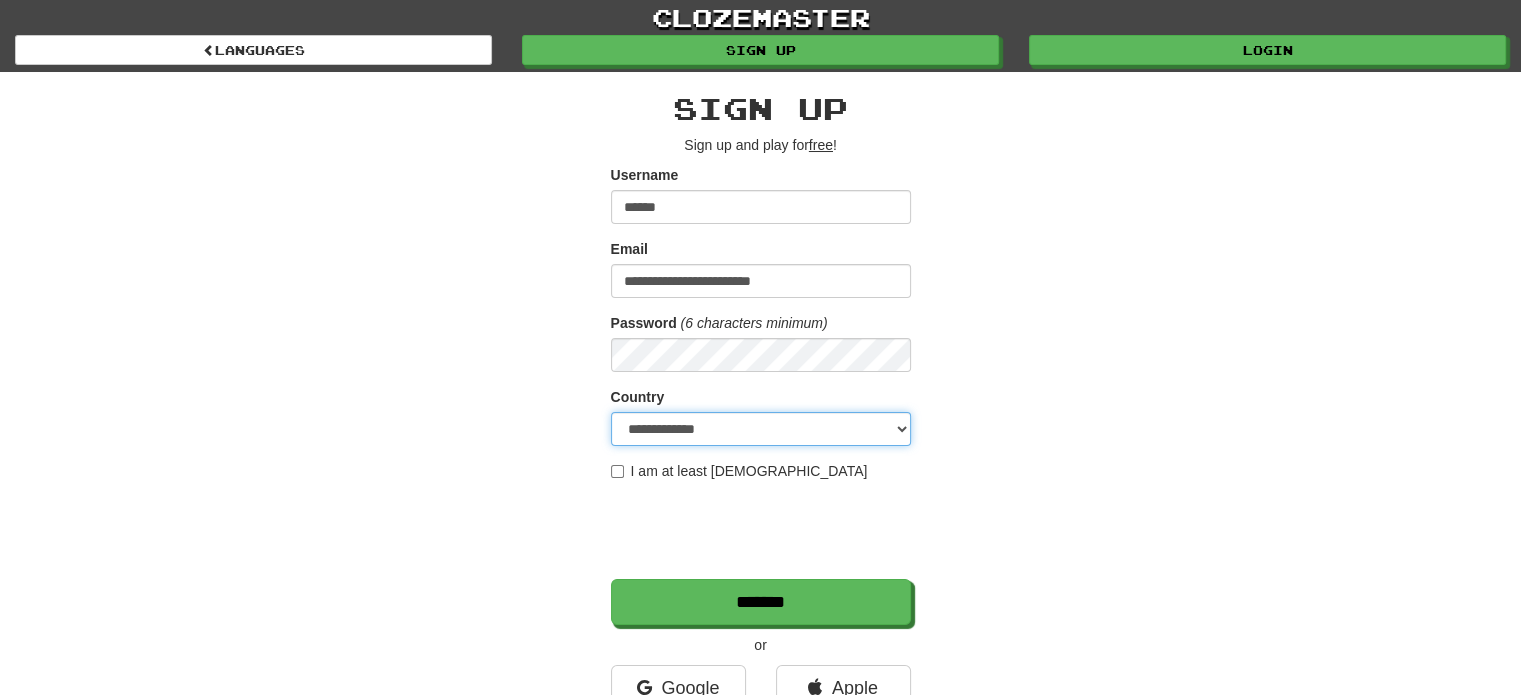 click on "**********" at bounding box center (761, 429) 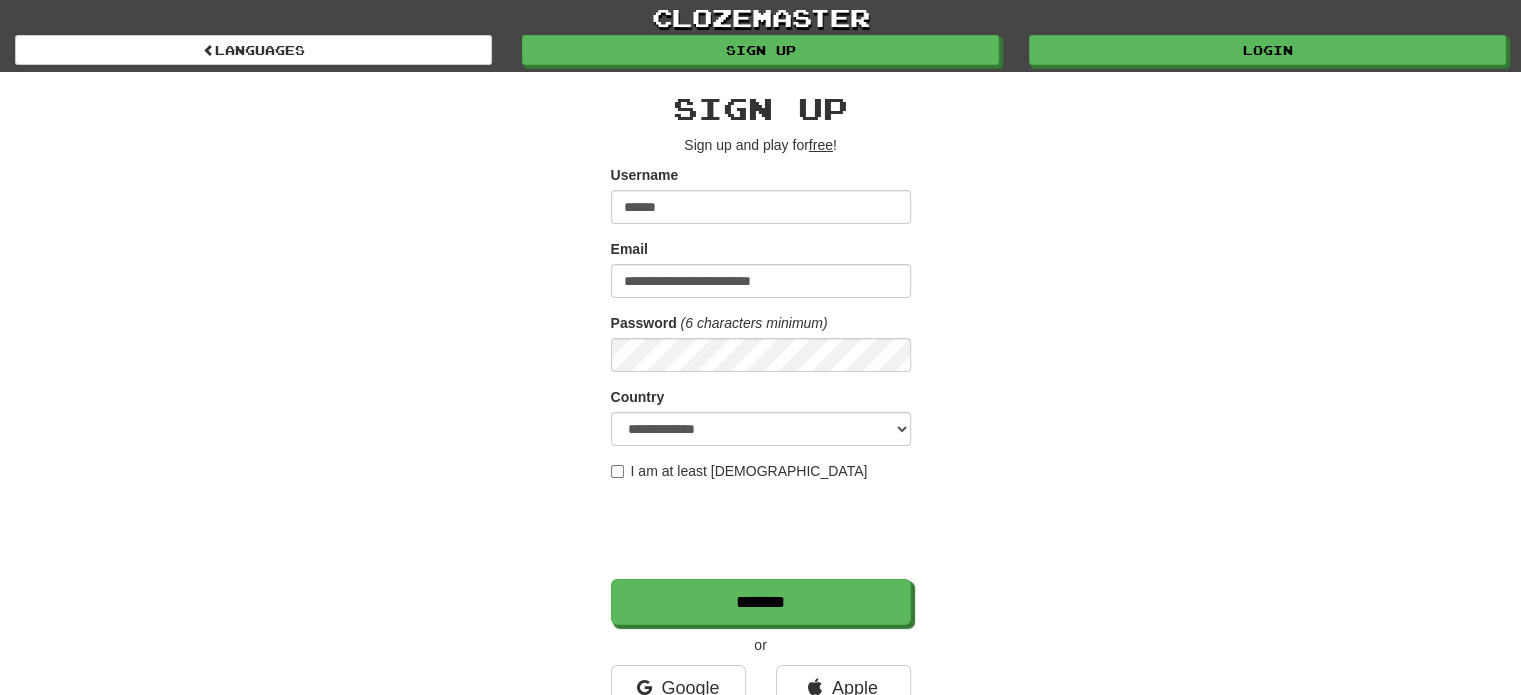 click on "I am at least 16 years old" at bounding box center (739, 471) 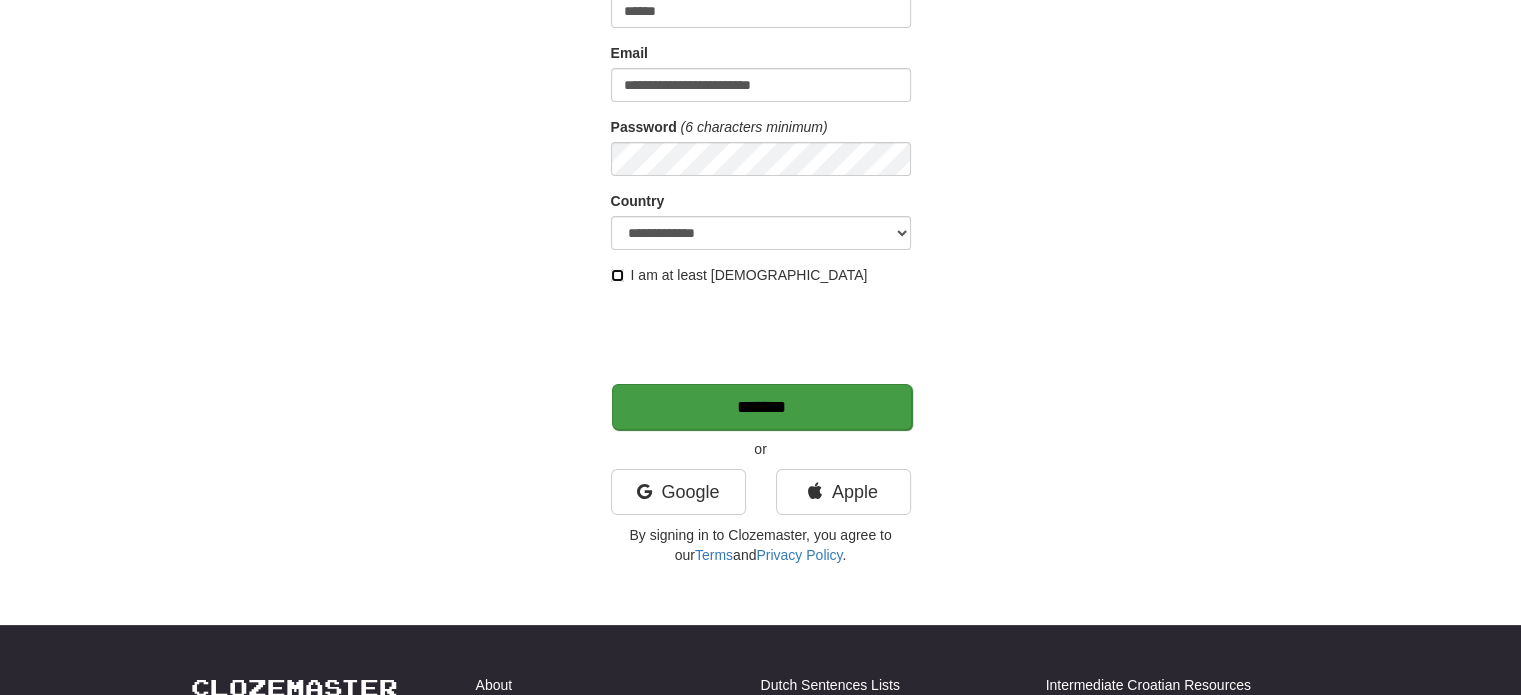 scroll, scrollTop: 200, scrollLeft: 0, axis: vertical 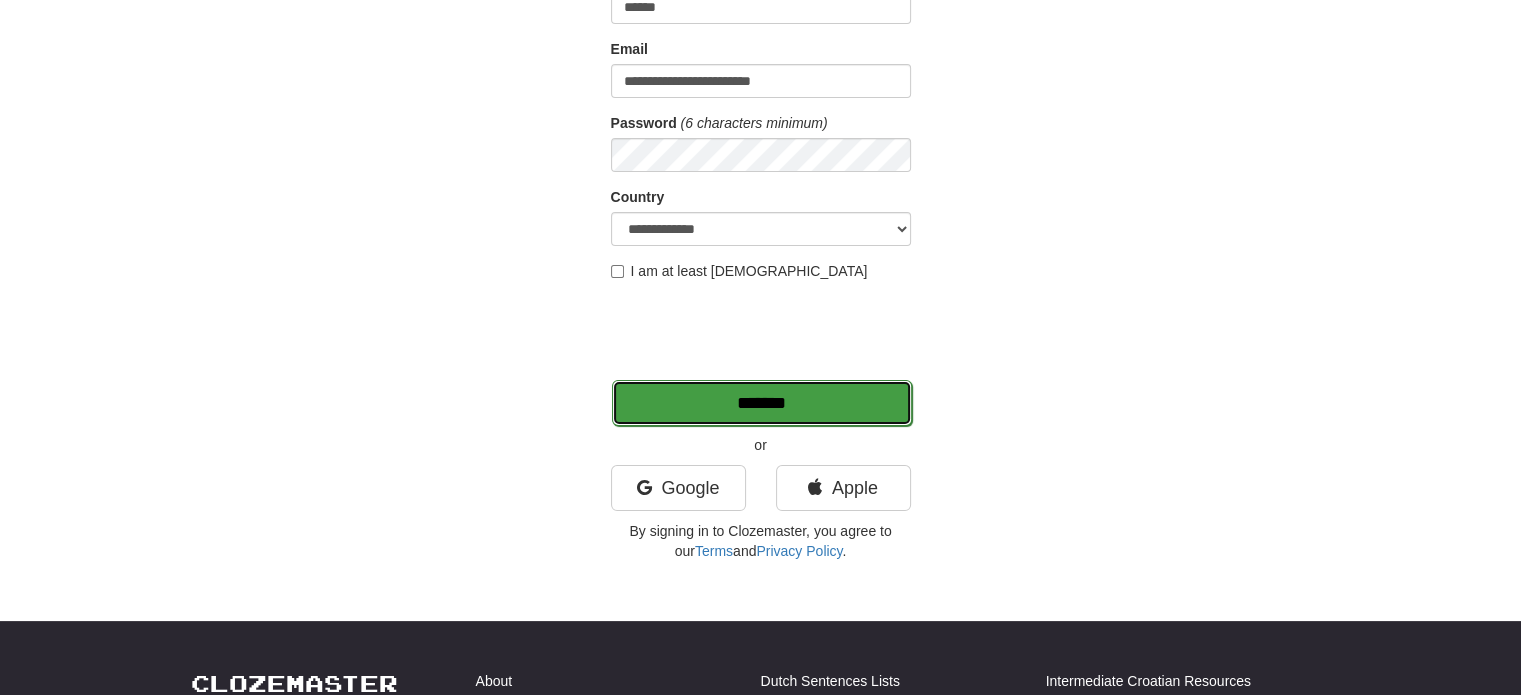 click on "*******" at bounding box center [762, 403] 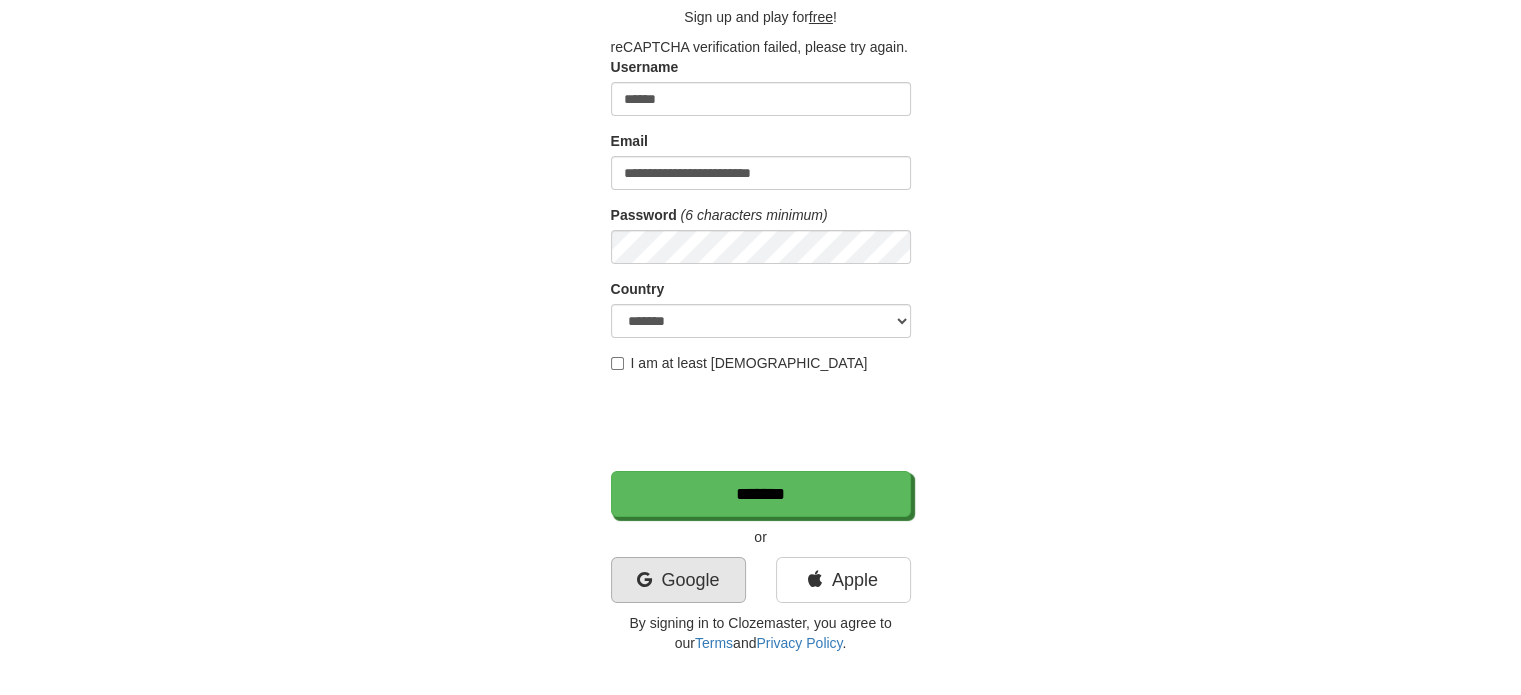 scroll, scrollTop: 100, scrollLeft: 0, axis: vertical 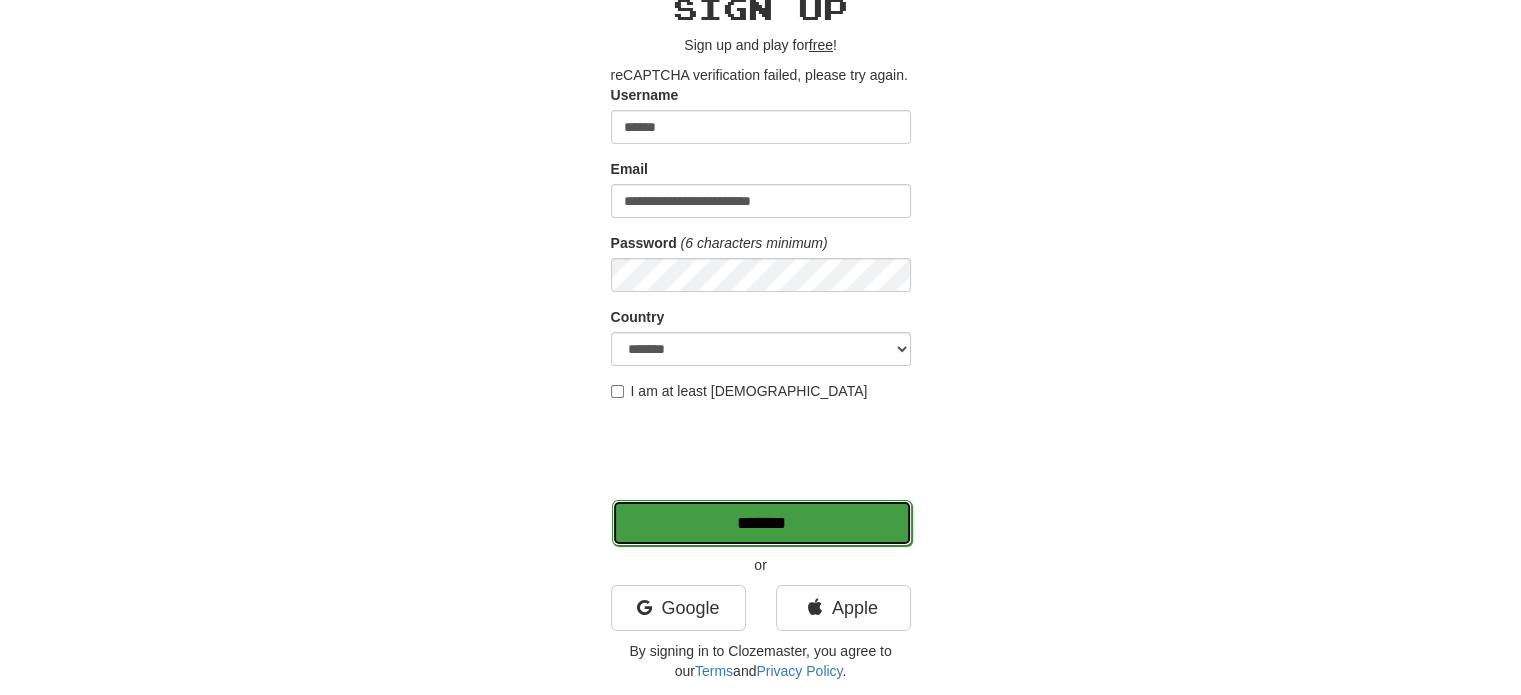 click on "*******" at bounding box center [762, 523] 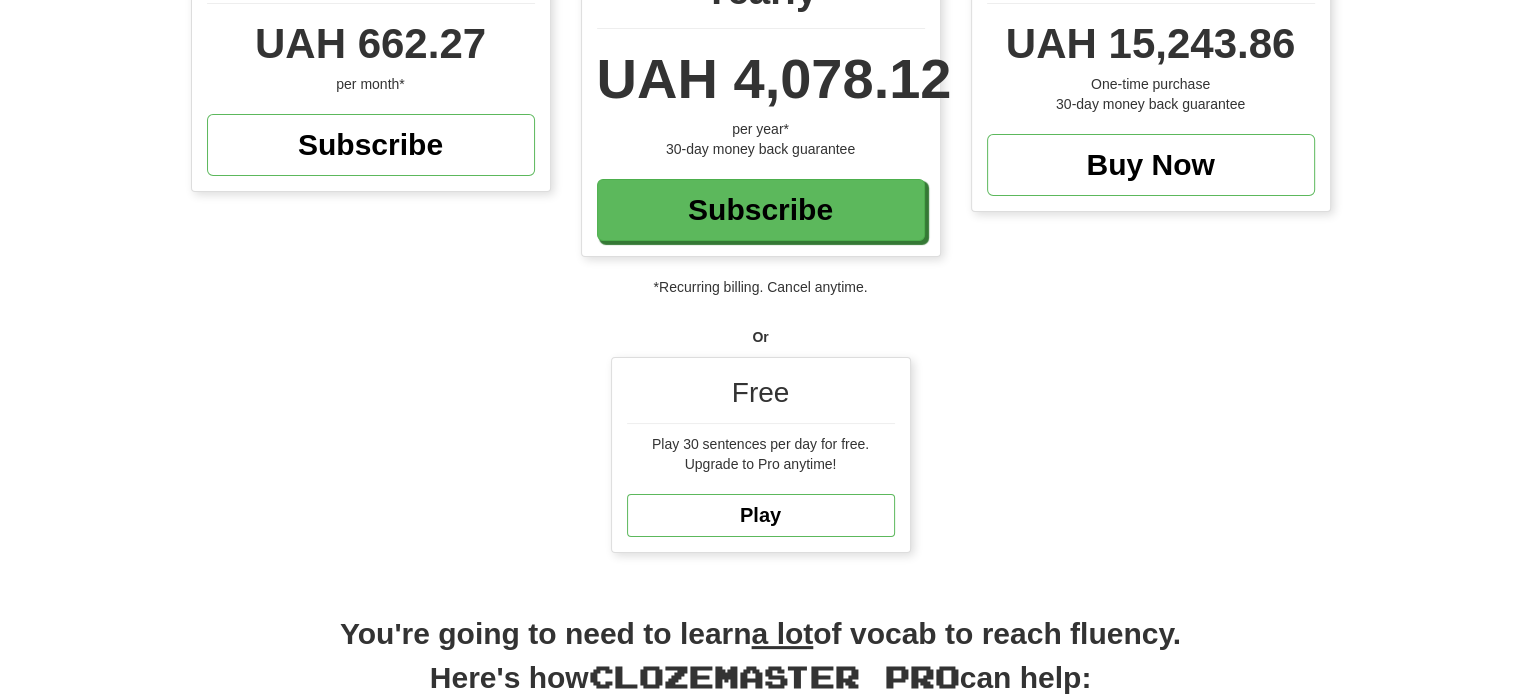 scroll, scrollTop: 300, scrollLeft: 0, axis: vertical 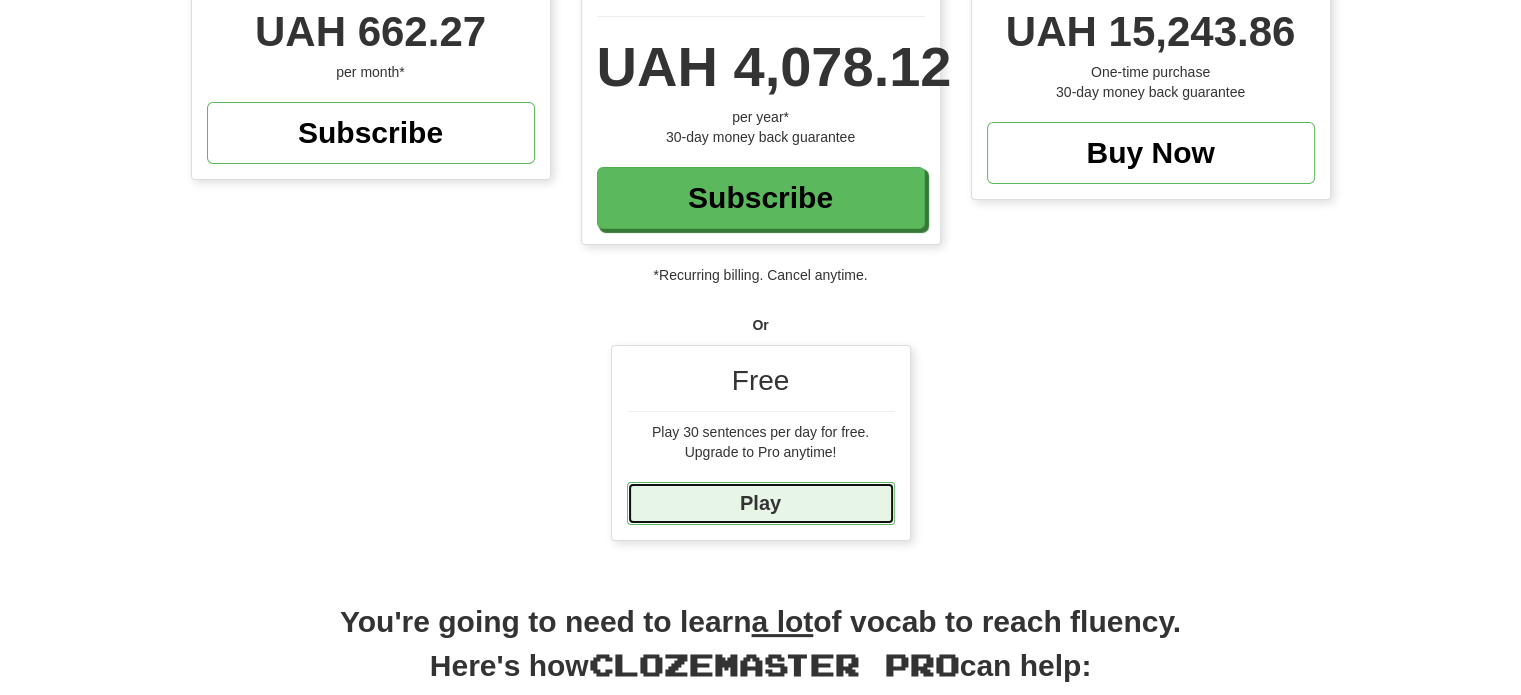 click on "Play" at bounding box center (761, 503) 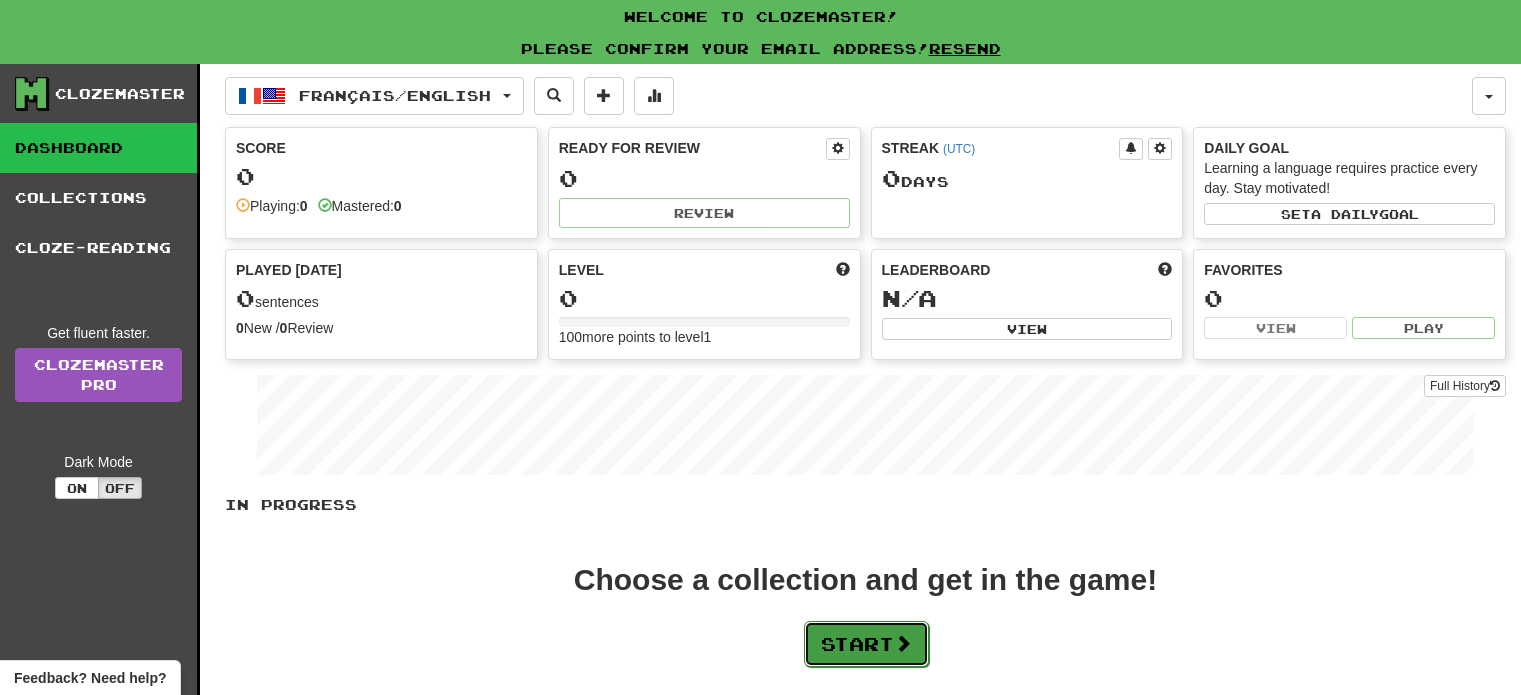click on "Start" at bounding box center [866, 644] 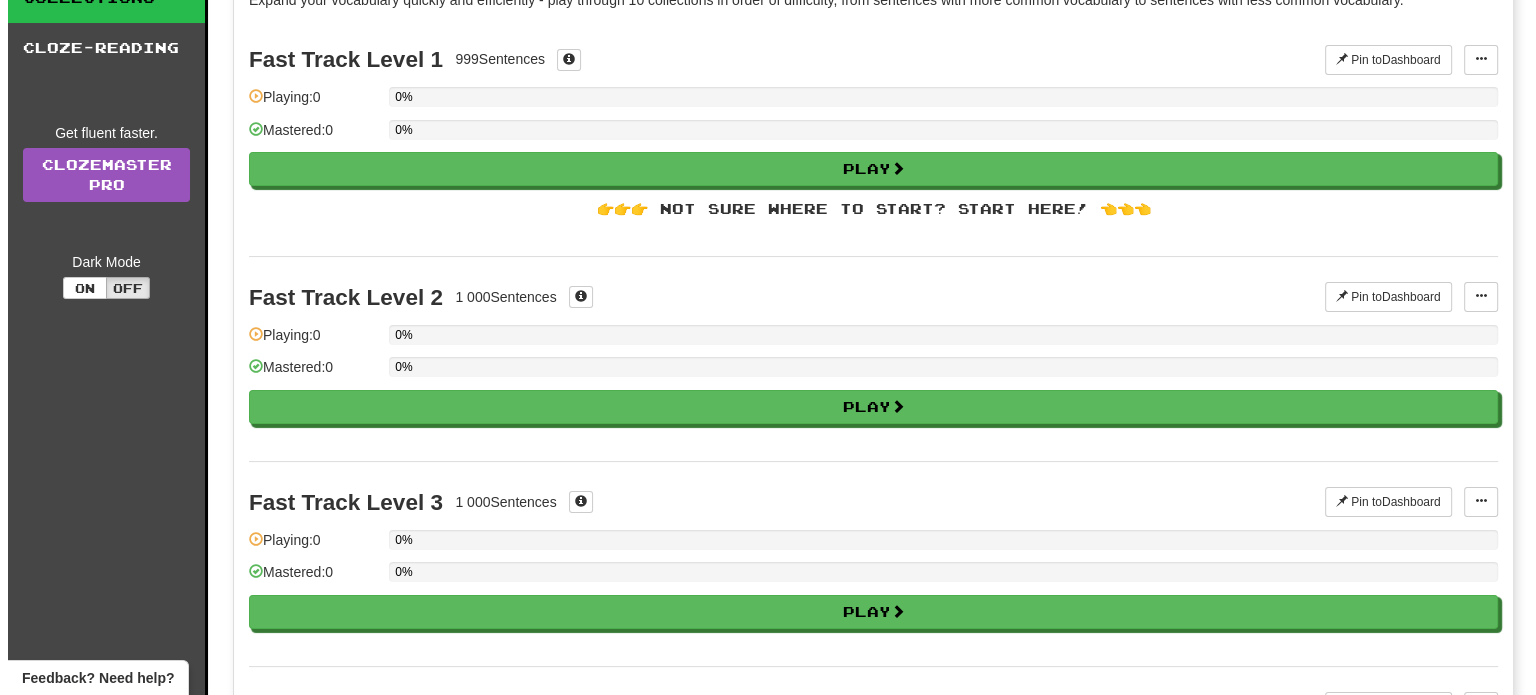 scroll, scrollTop: 100, scrollLeft: 0, axis: vertical 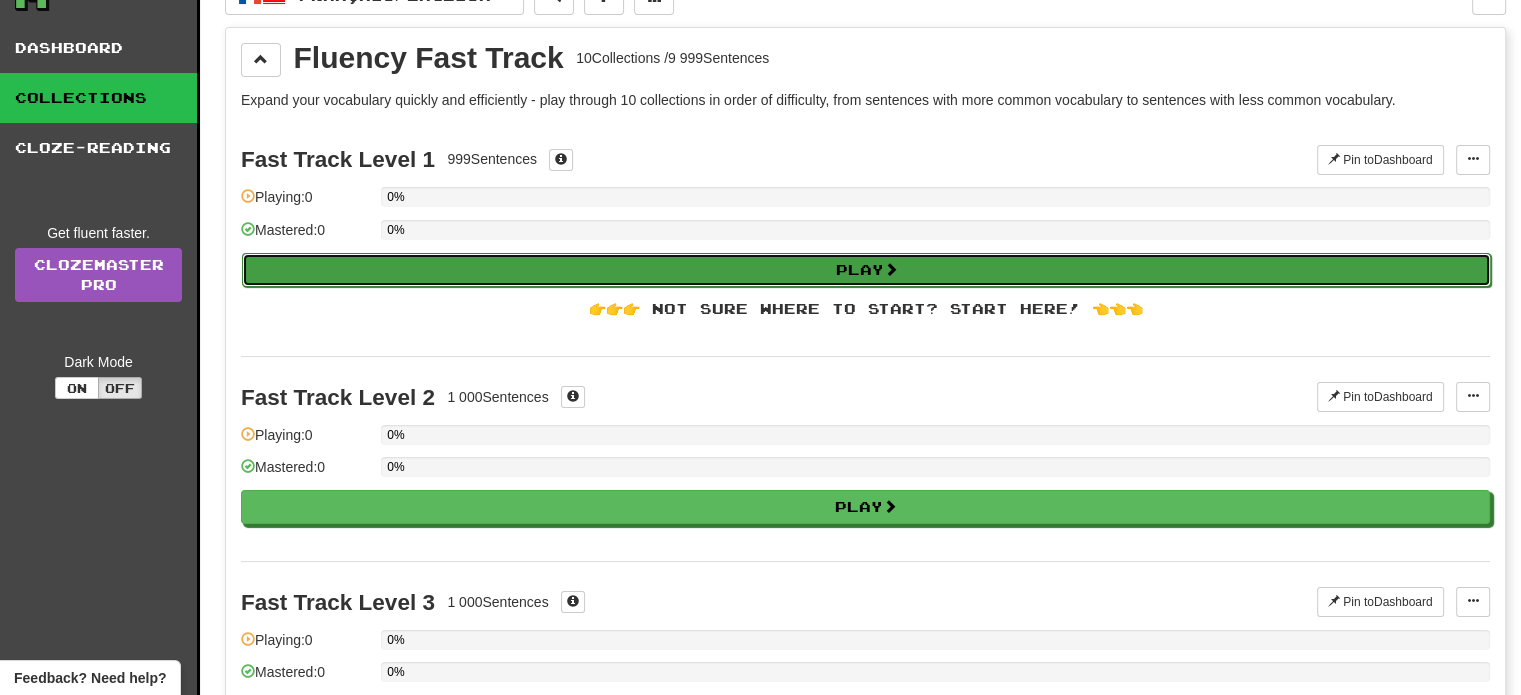 click on "Play" at bounding box center (866, 270) 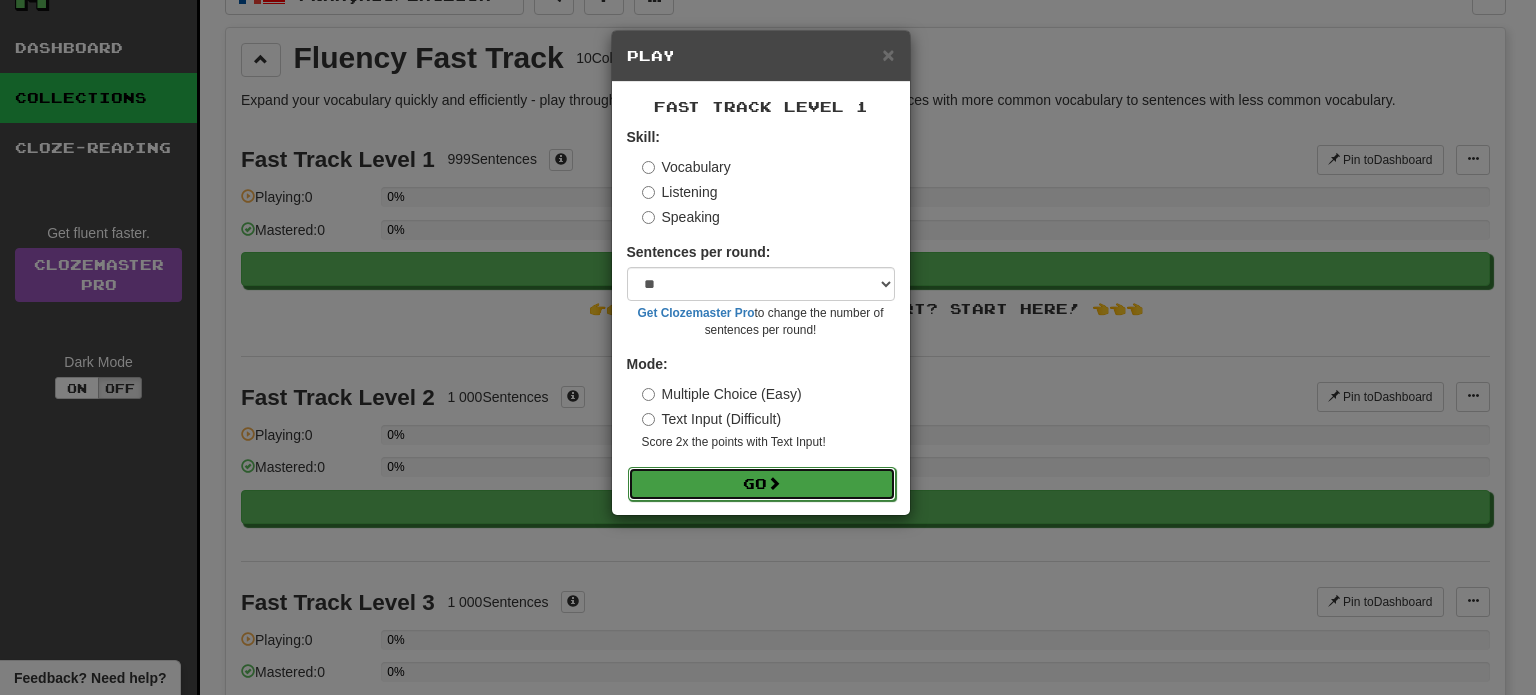 click on "Go" at bounding box center [762, 484] 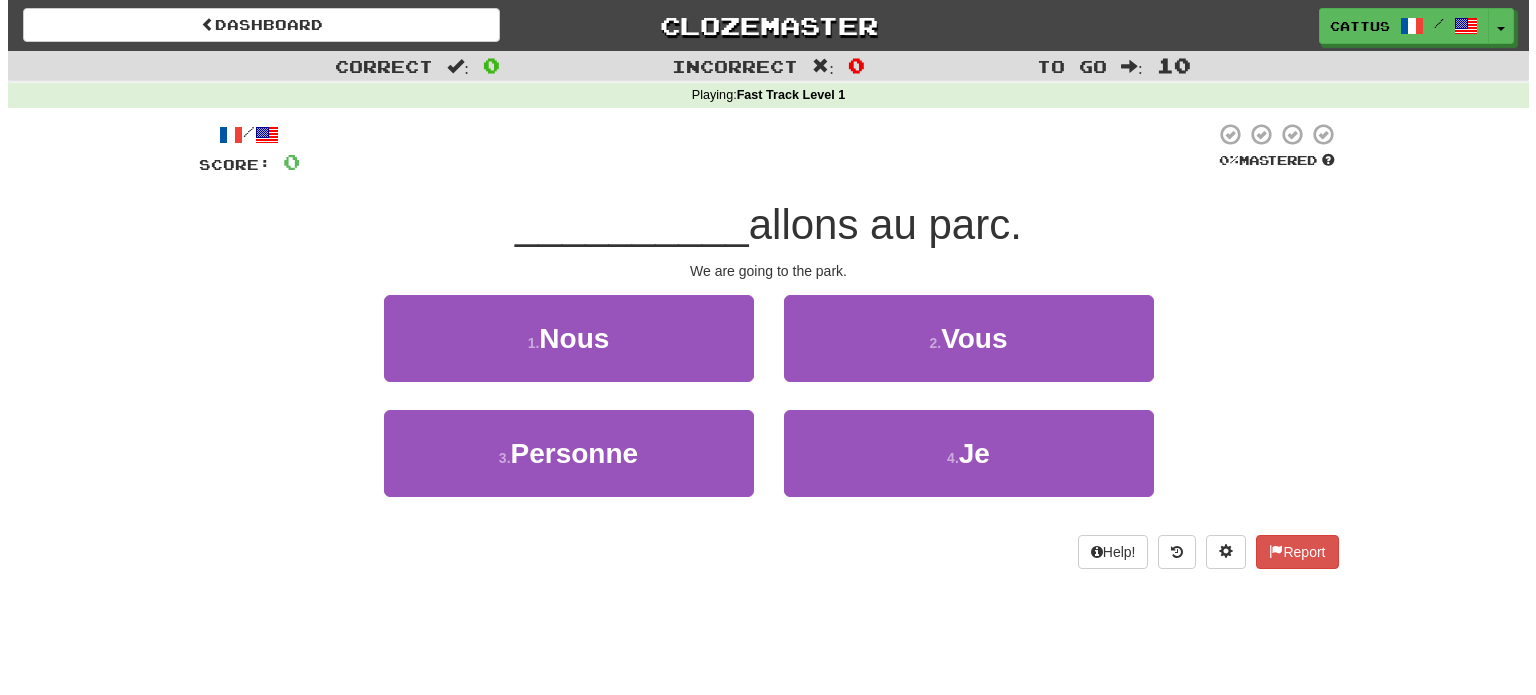 scroll, scrollTop: 0, scrollLeft: 0, axis: both 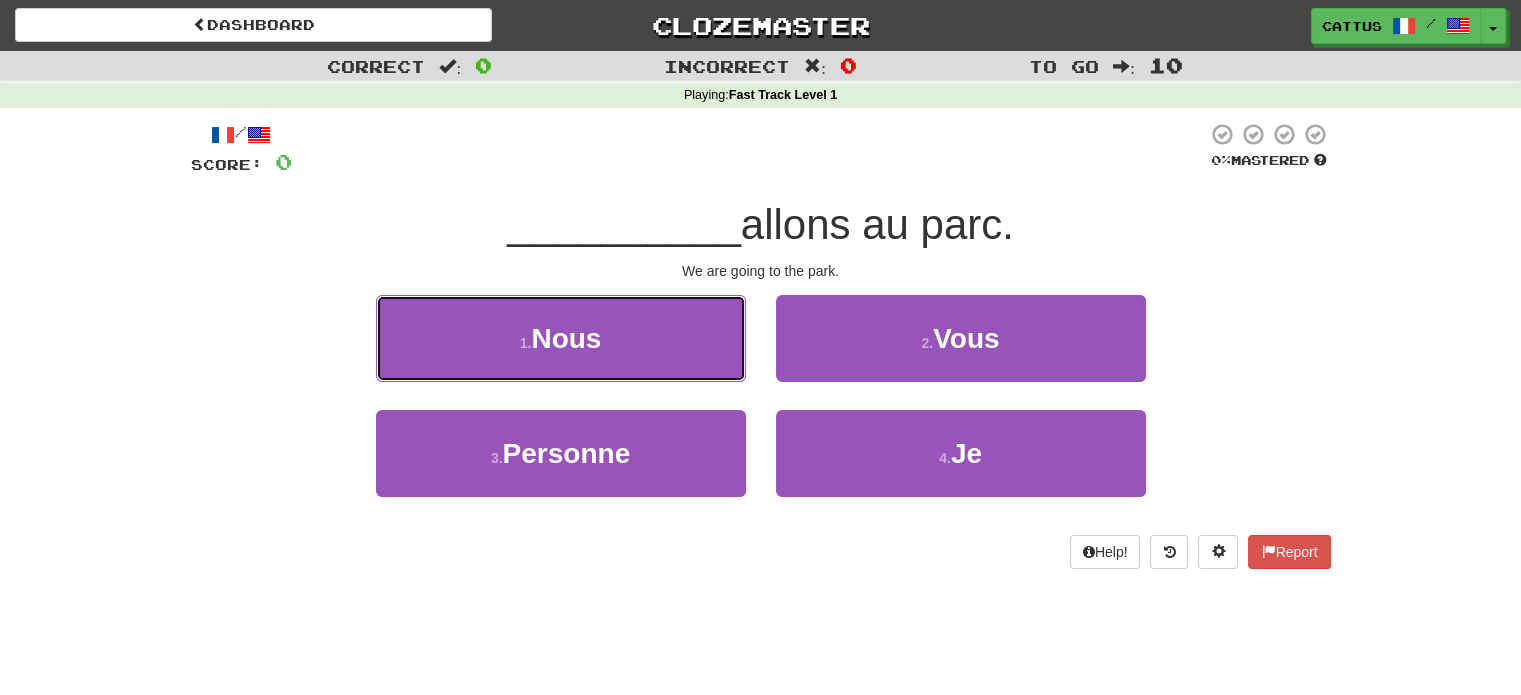 click on "1 .  Nous" at bounding box center [561, 338] 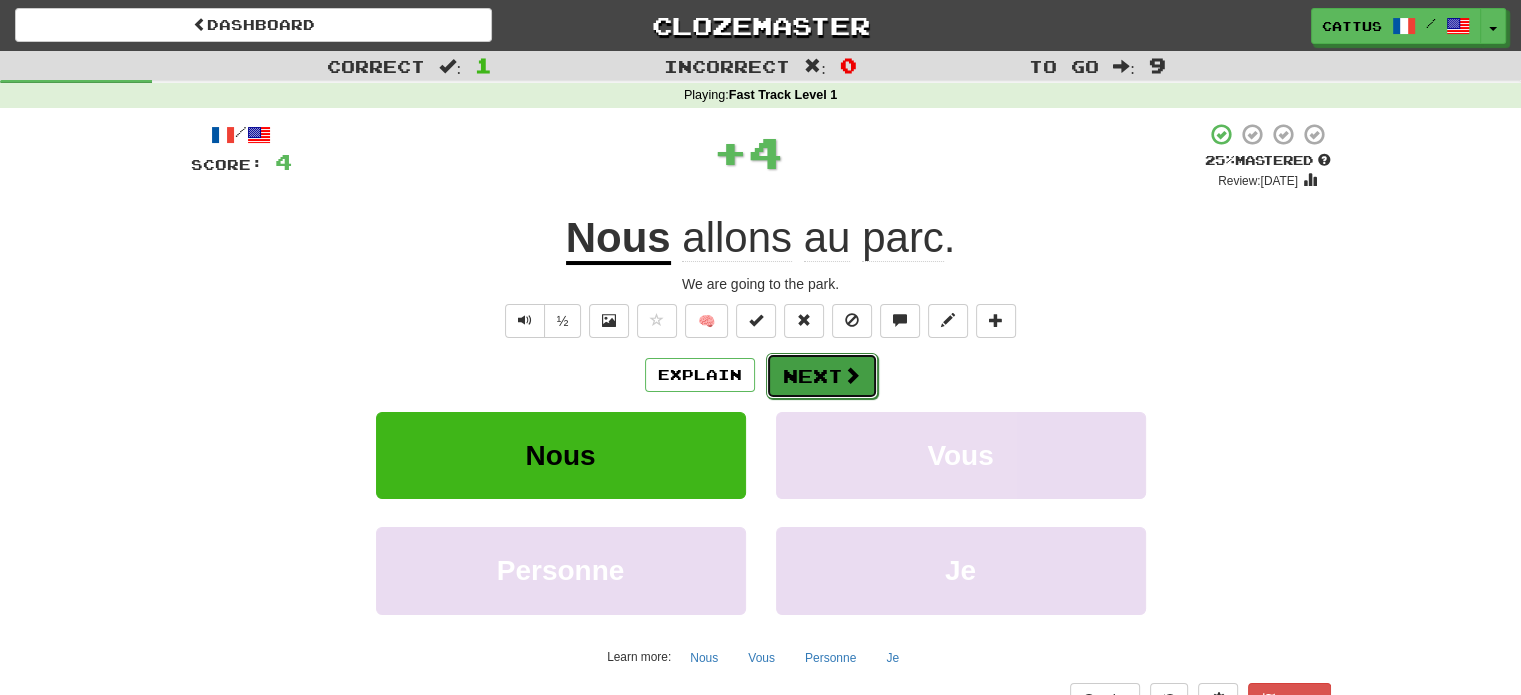 click on "Next" at bounding box center (822, 376) 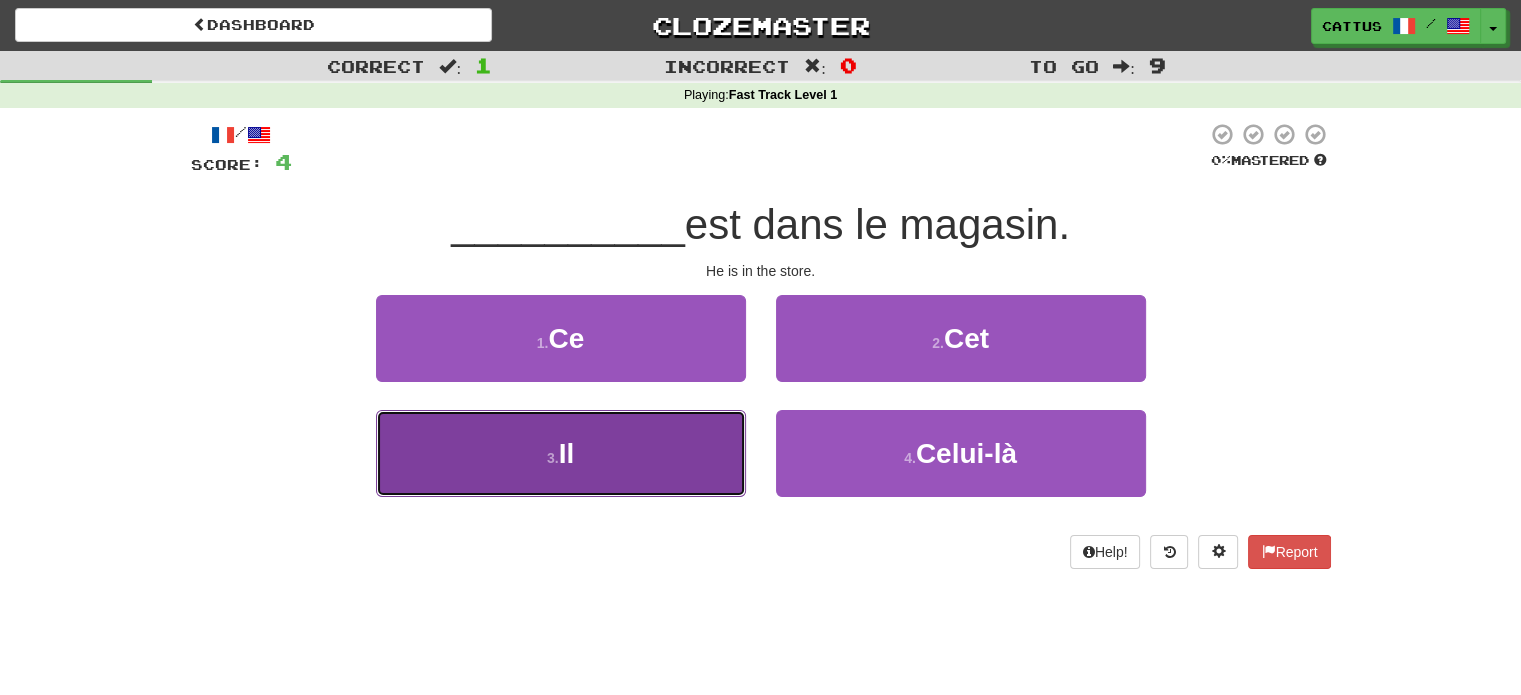 click on "3 .  Il" at bounding box center (561, 453) 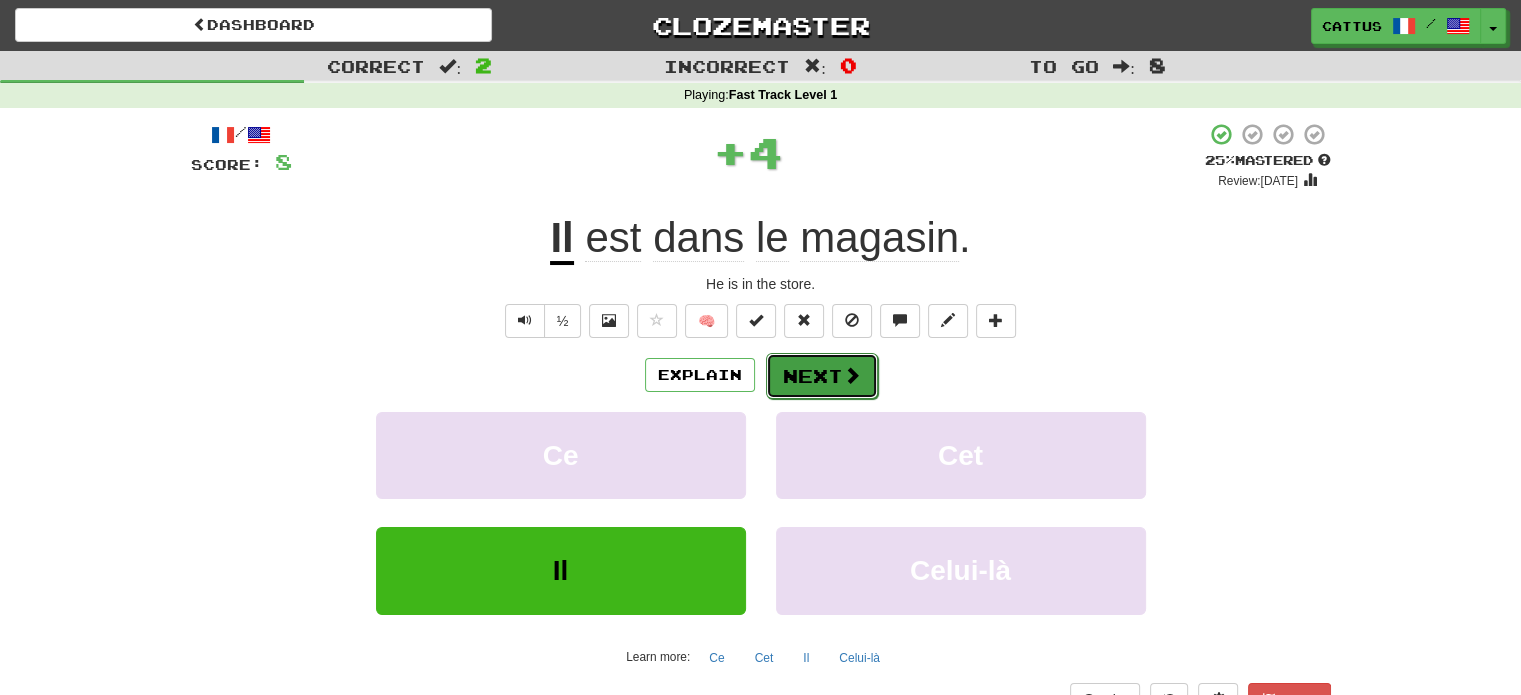 click on "Next" at bounding box center (822, 376) 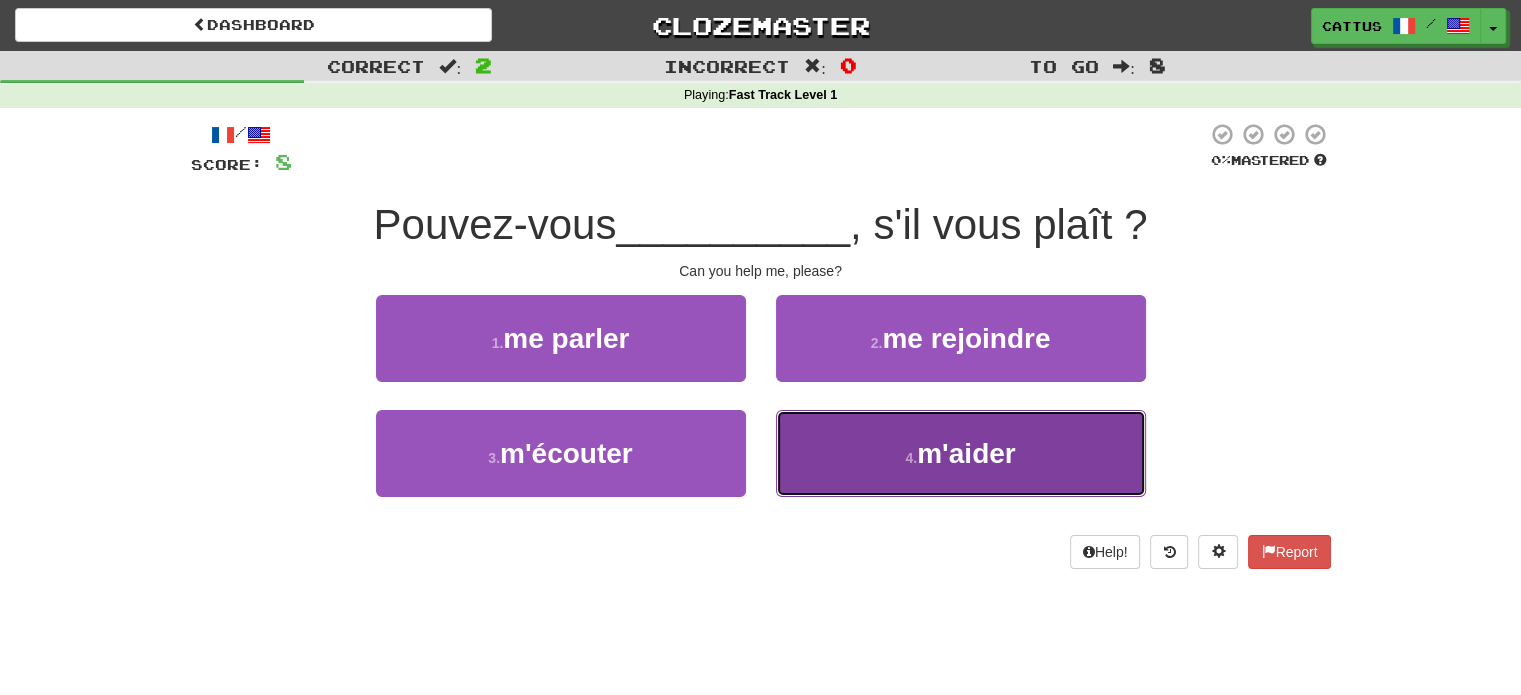 click on "4 .  m'aider" at bounding box center [961, 453] 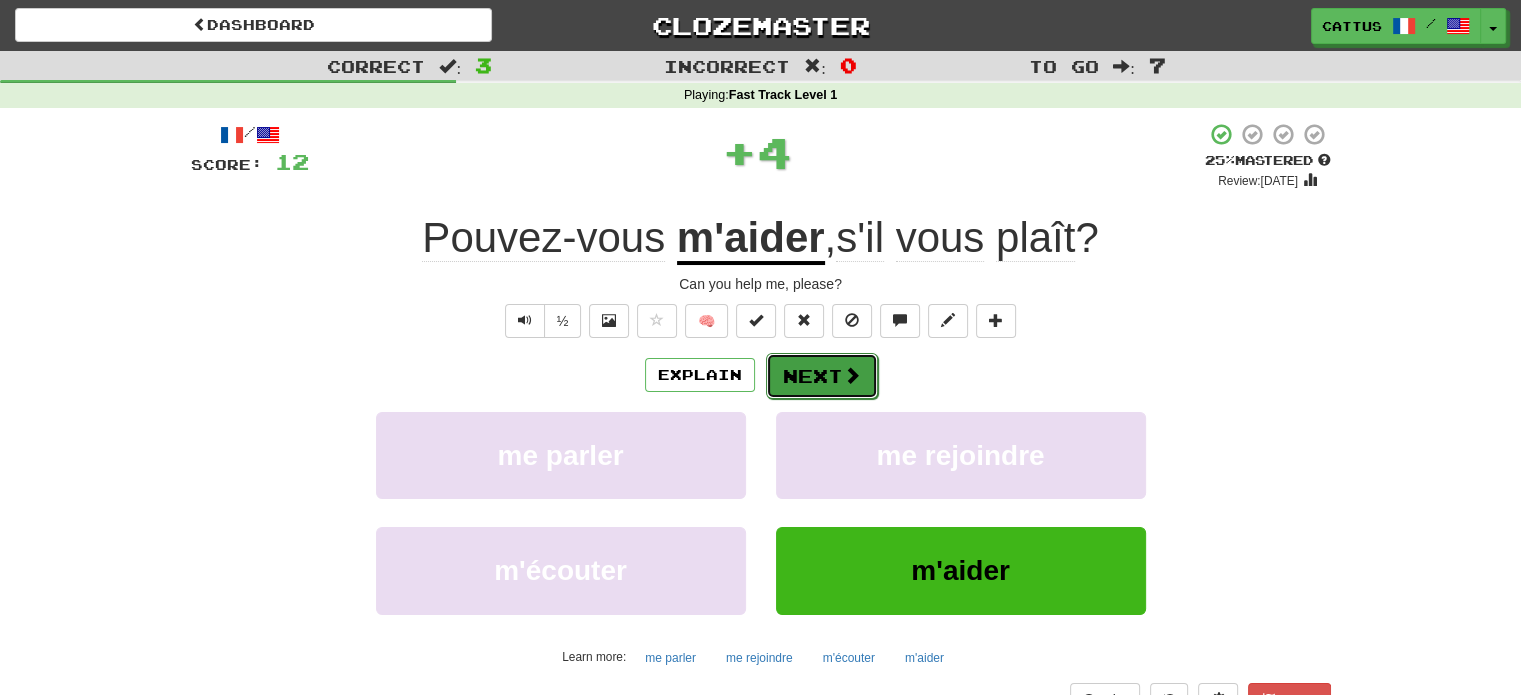 click on "Next" at bounding box center [822, 376] 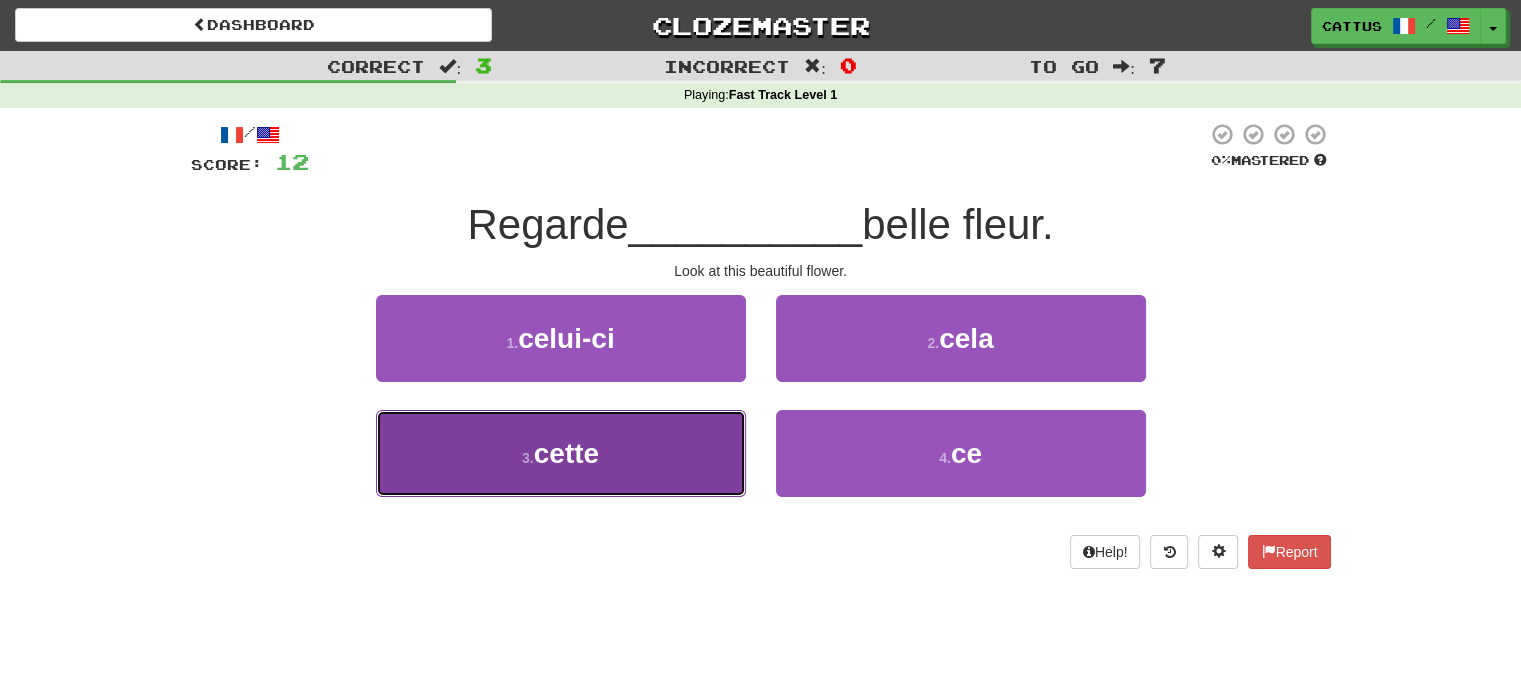 click on "3 .  cette" at bounding box center (561, 453) 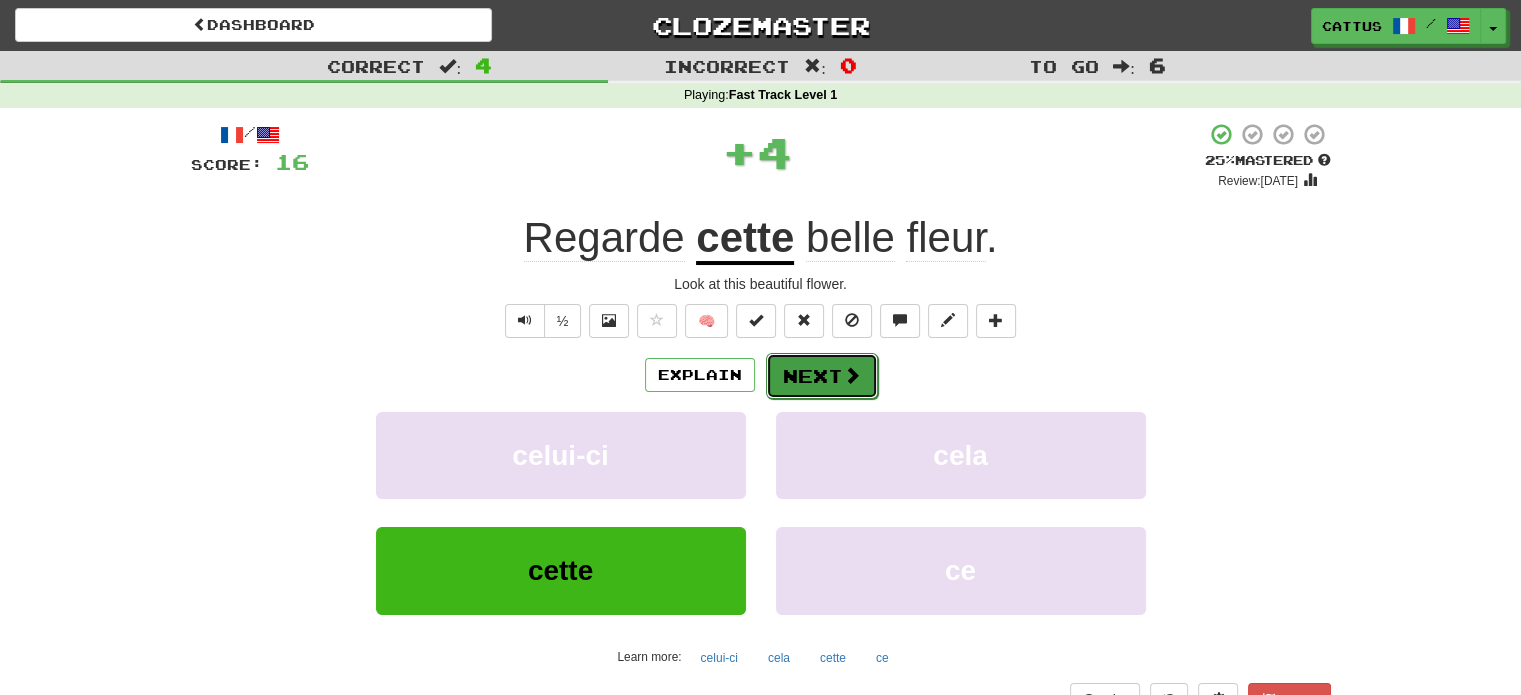click on "Next" at bounding box center (822, 376) 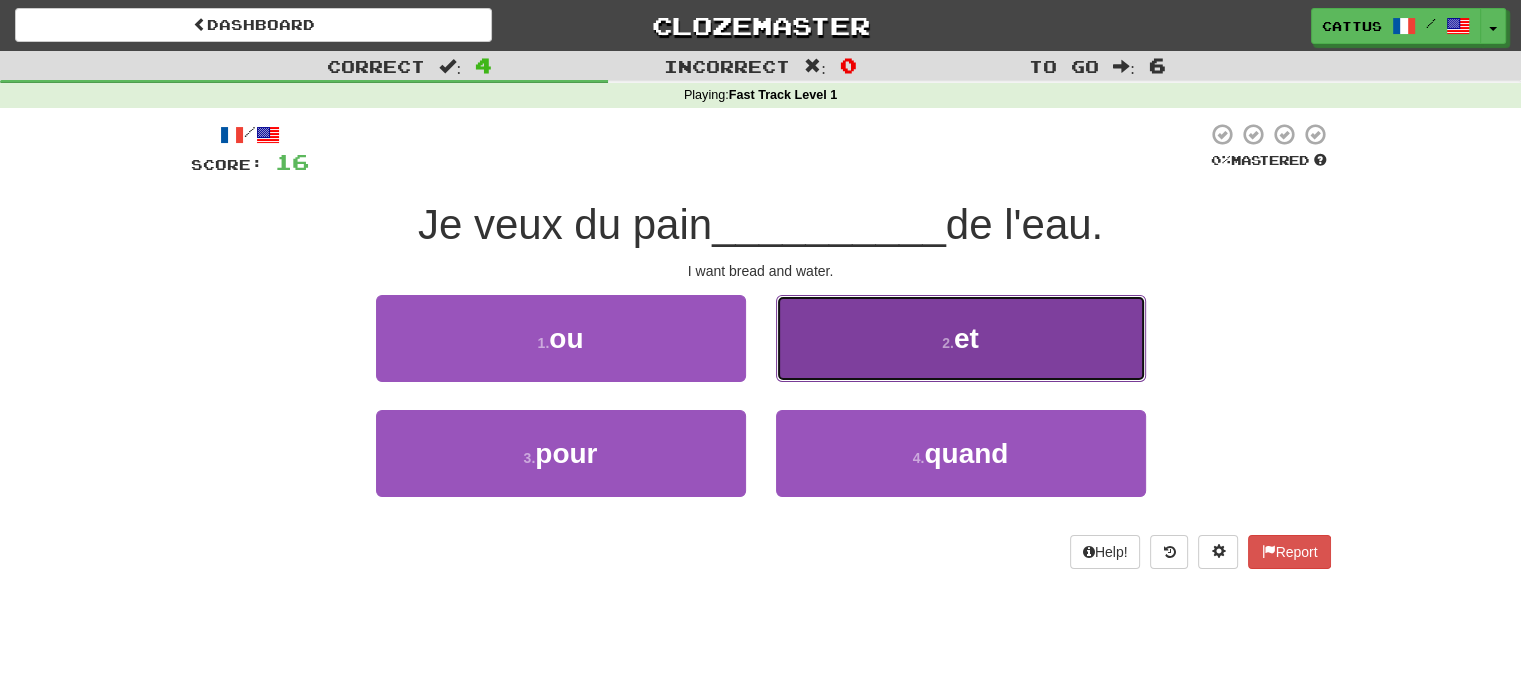 click on "2 .  et" at bounding box center [961, 338] 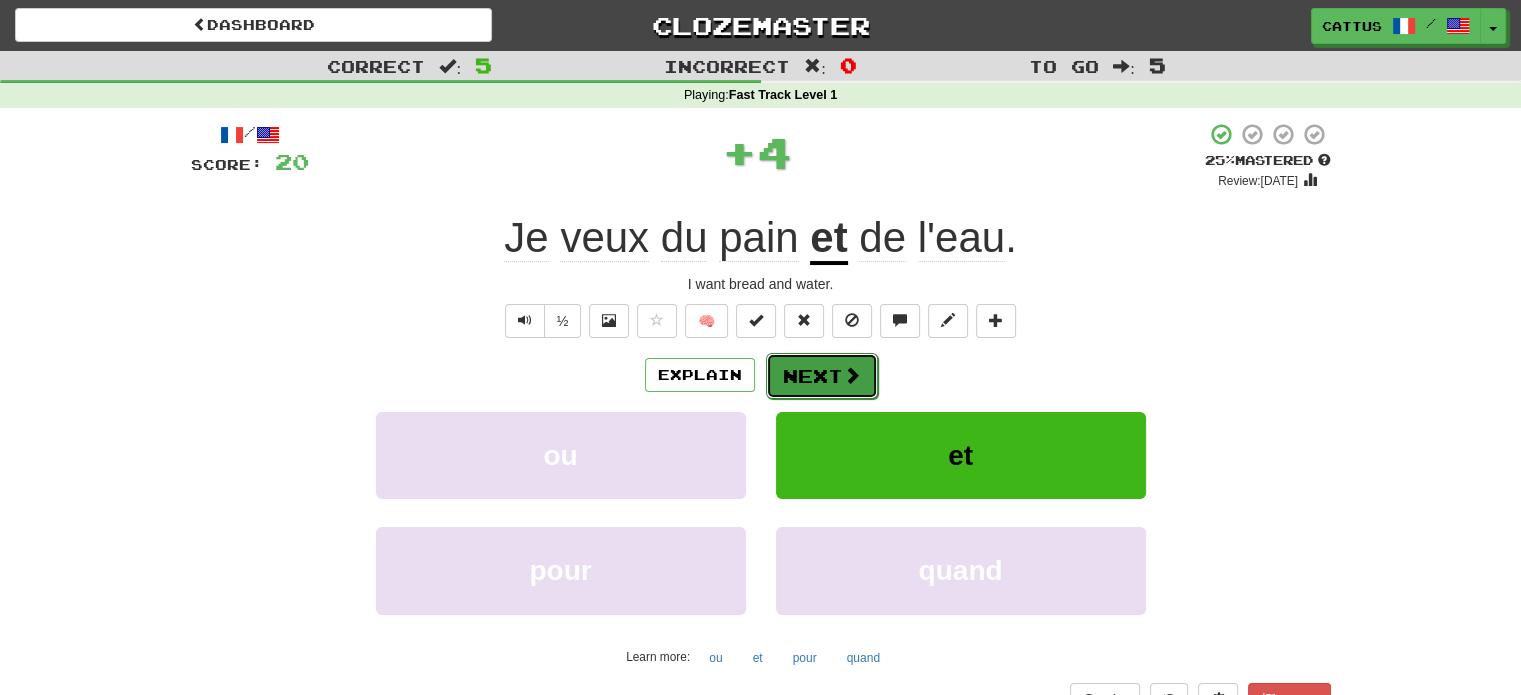 click on "Next" at bounding box center (822, 376) 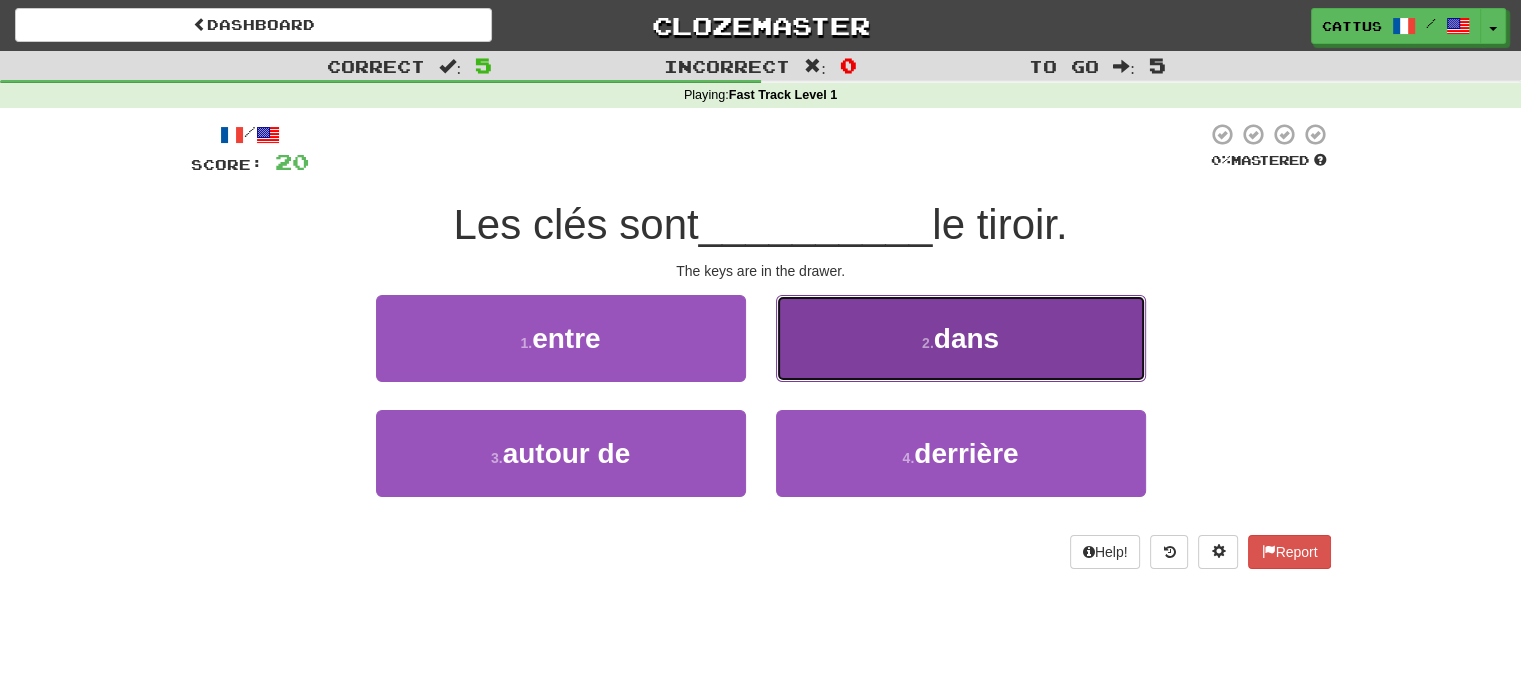 click on "2 .  dans" at bounding box center (961, 338) 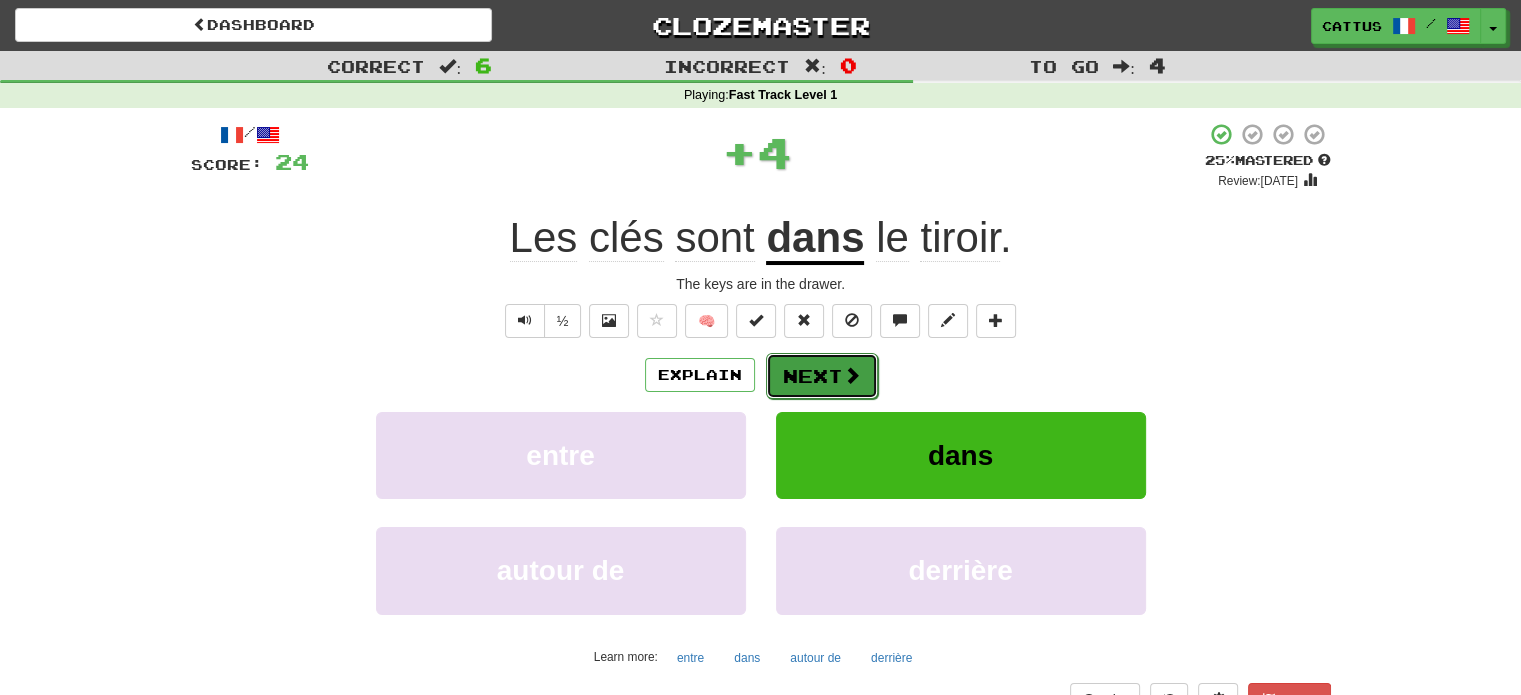 click at bounding box center (852, 375) 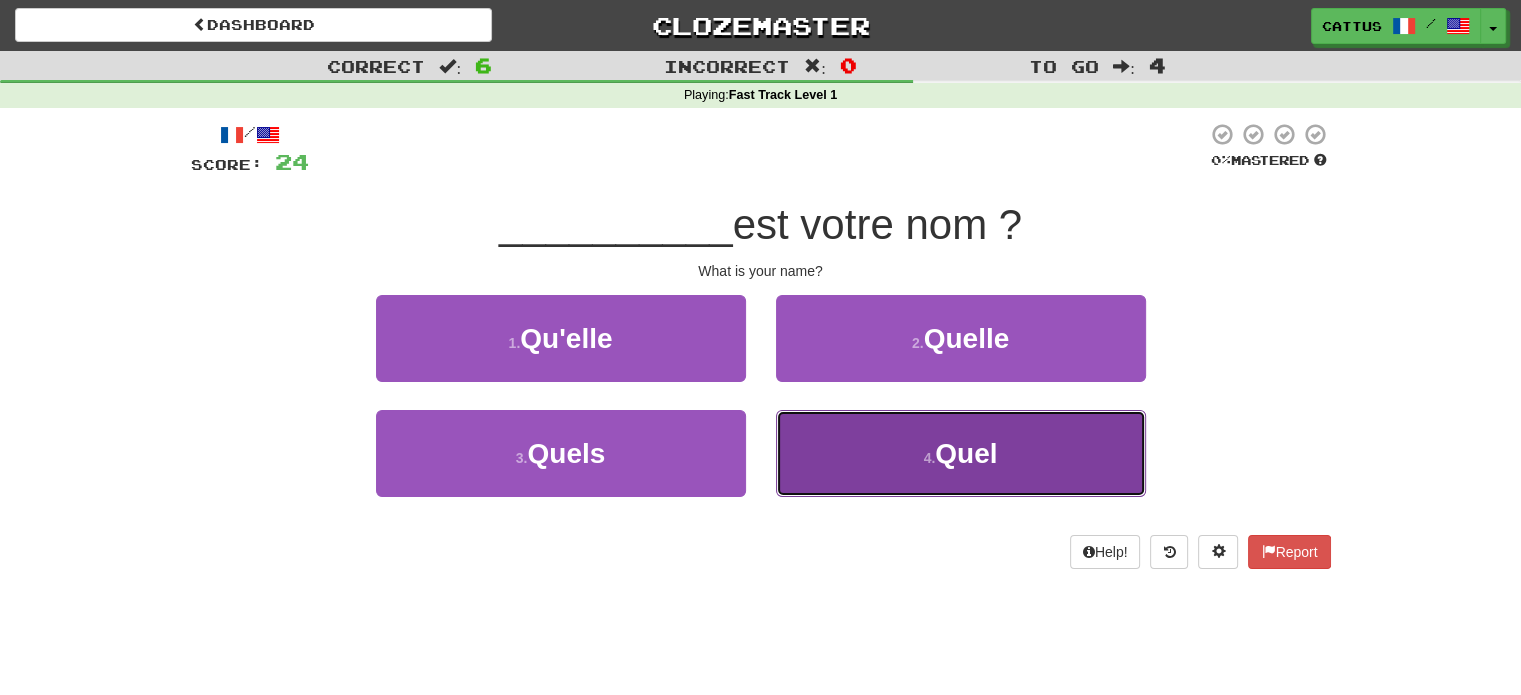 click on "4 .  Quel" at bounding box center (961, 453) 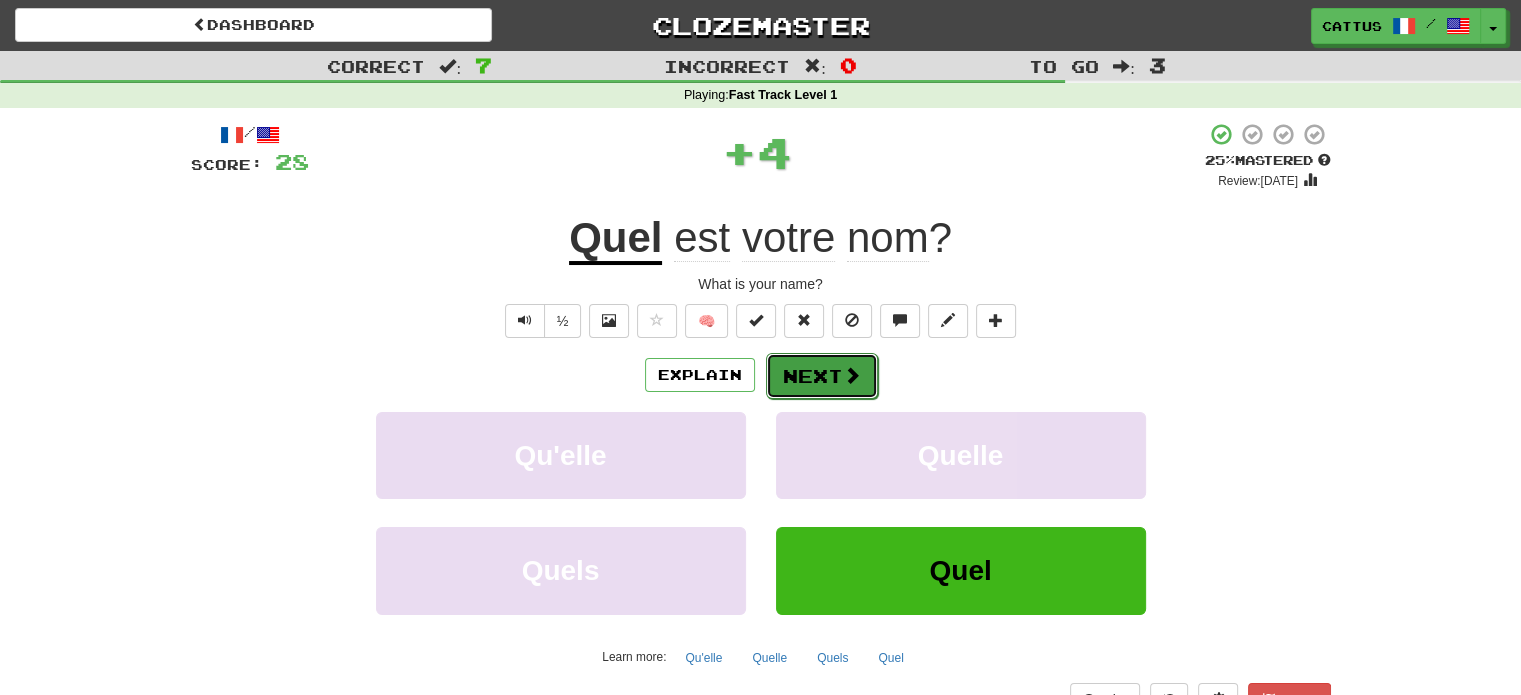 click on "Next" at bounding box center [822, 376] 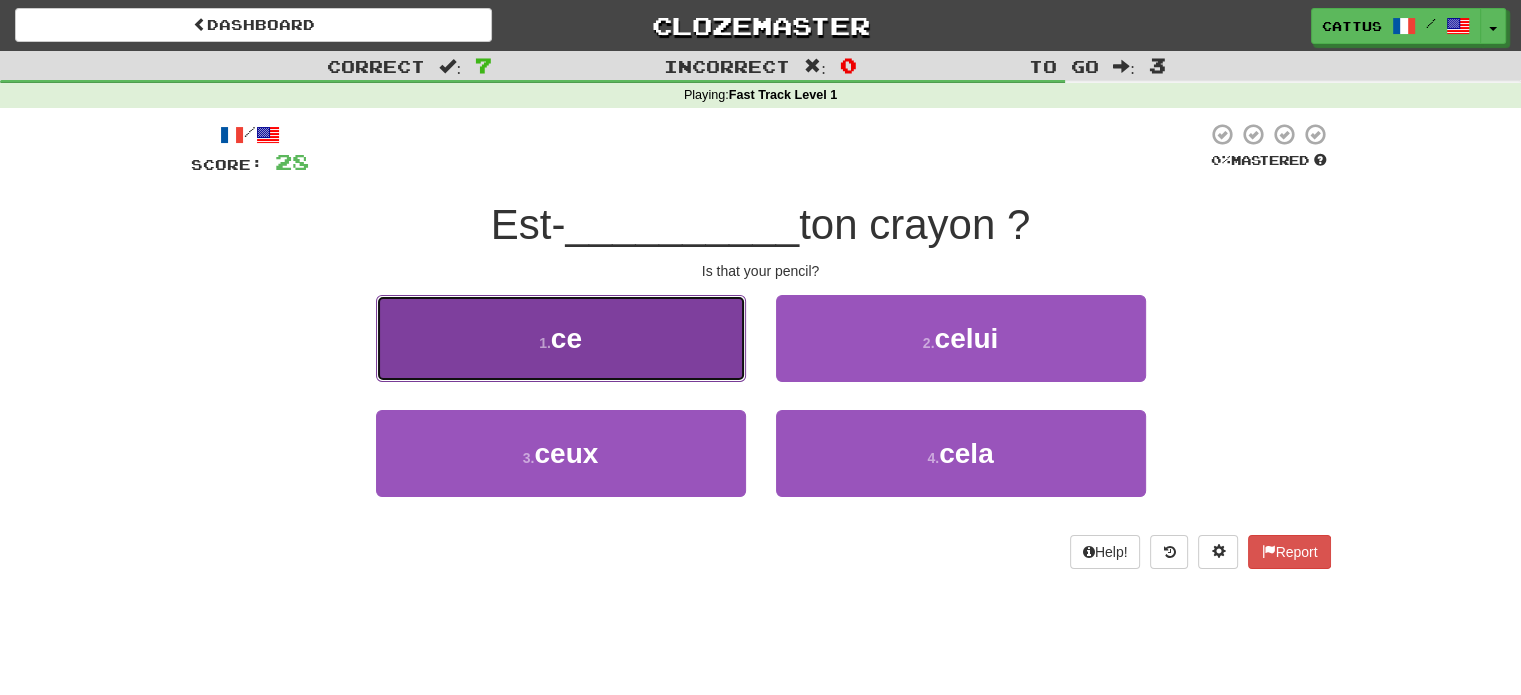 click on "1 .  ce" at bounding box center [561, 338] 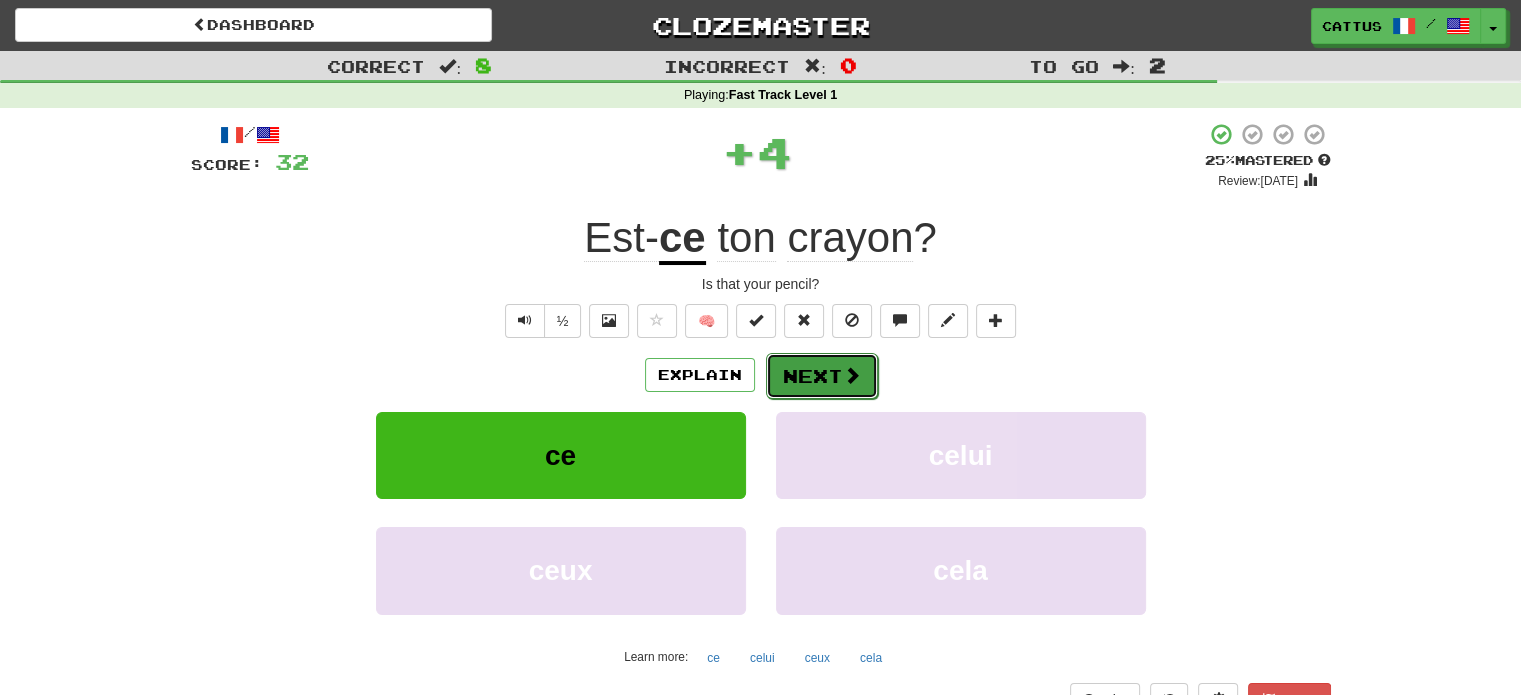 click at bounding box center [852, 375] 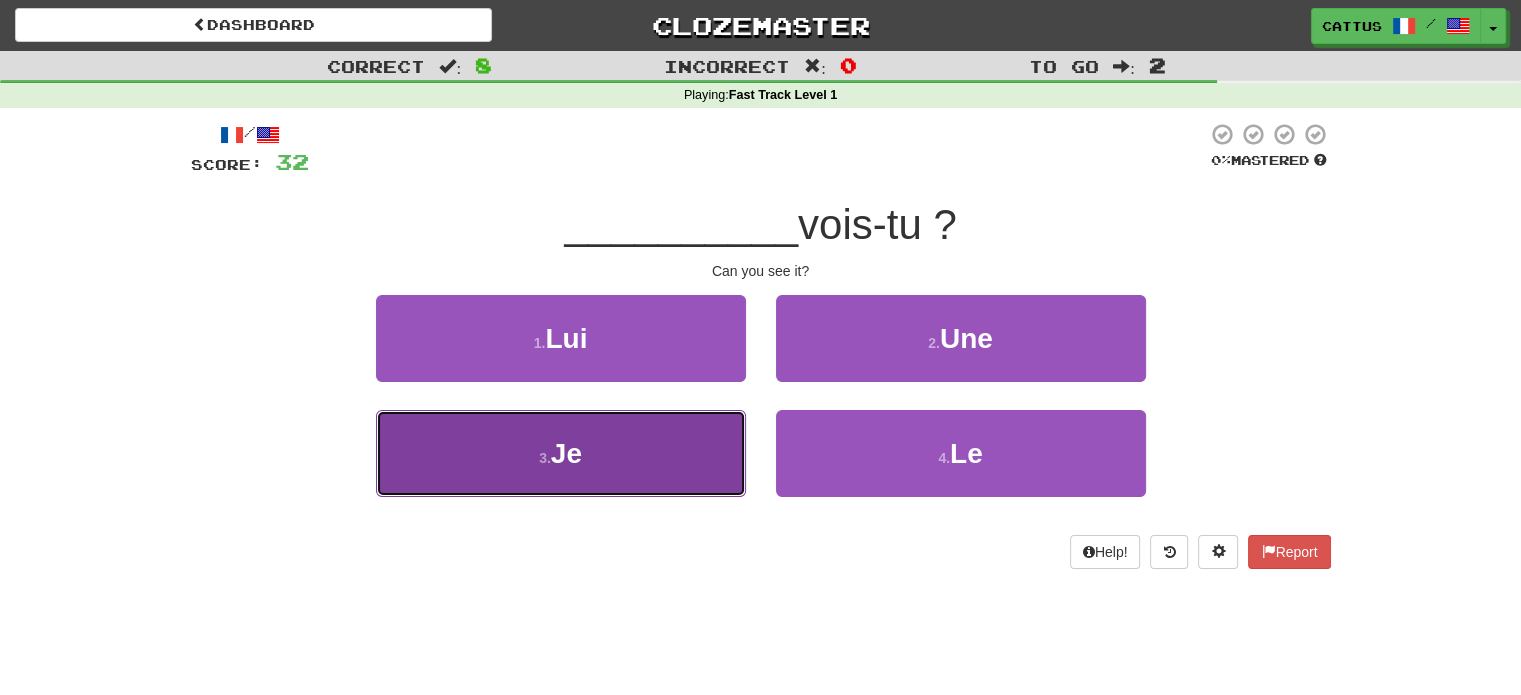 click on "3 .  Je" at bounding box center (561, 453) 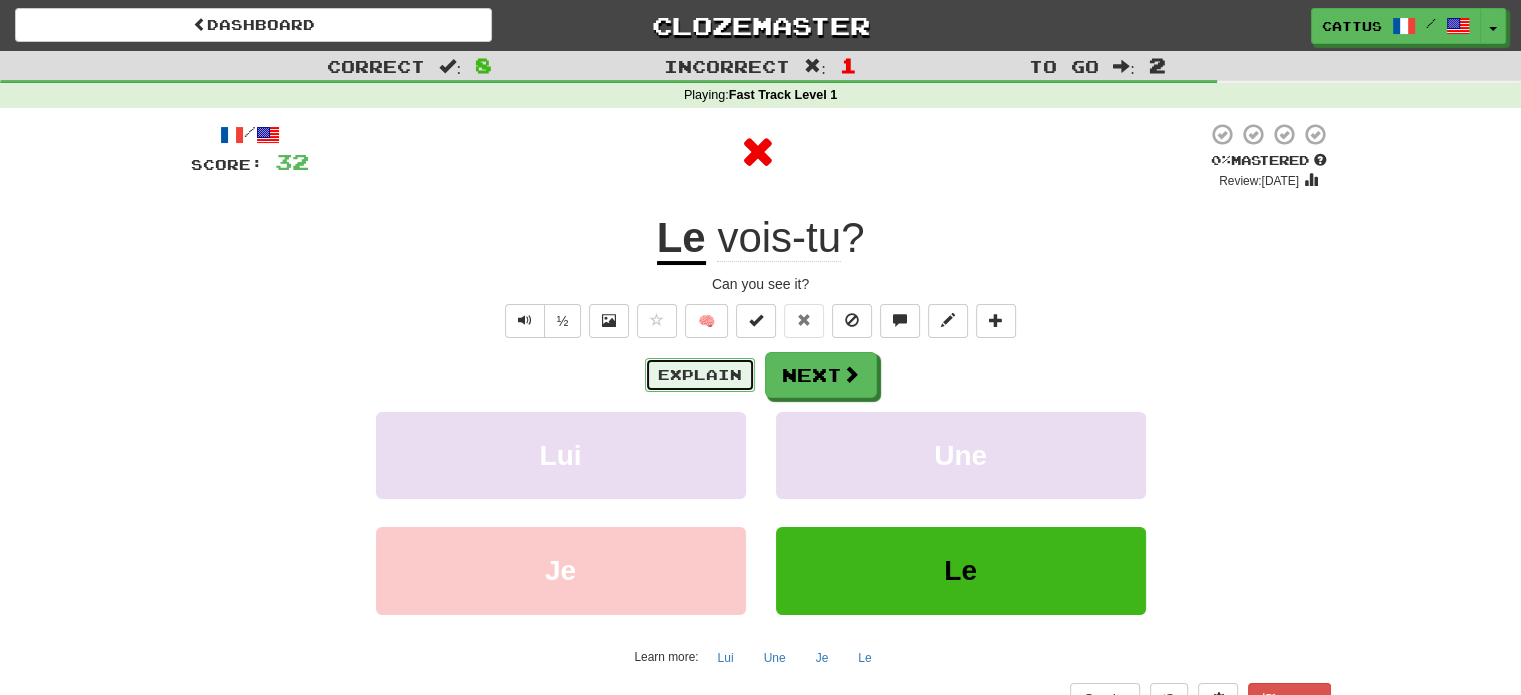 click on "Explain" at bounding box center [700, 375] 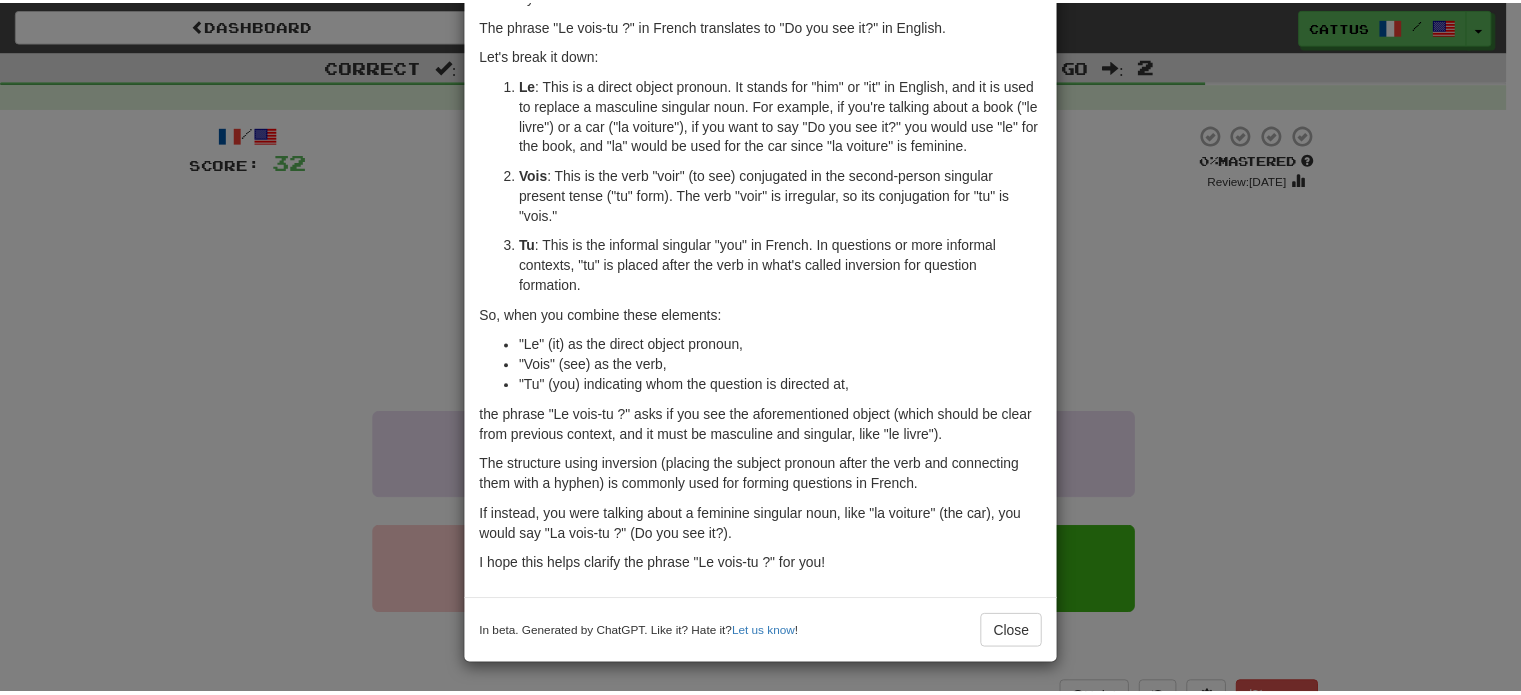 scroll, scrollTop: 12, scrollLeft: 0, axis: vertical 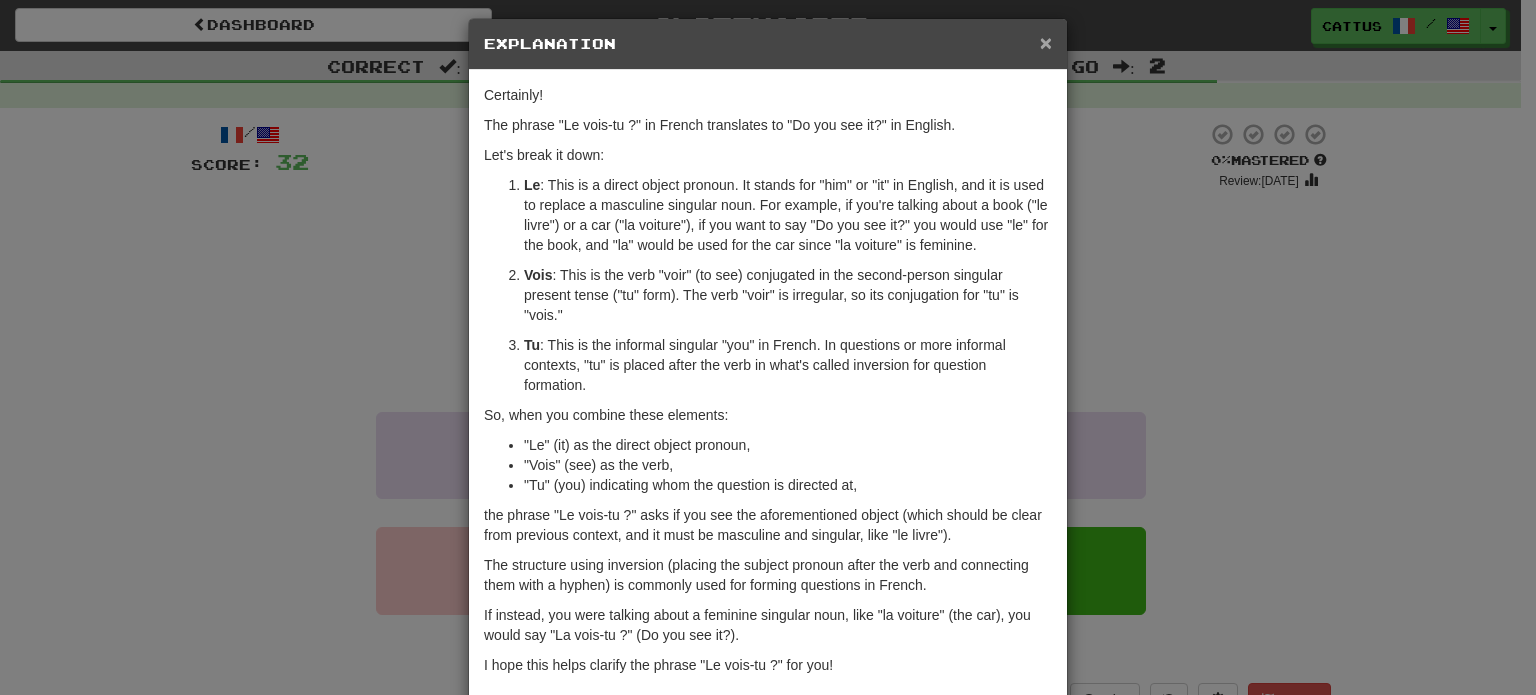 click on "×" at bounding box center (1046, 42) 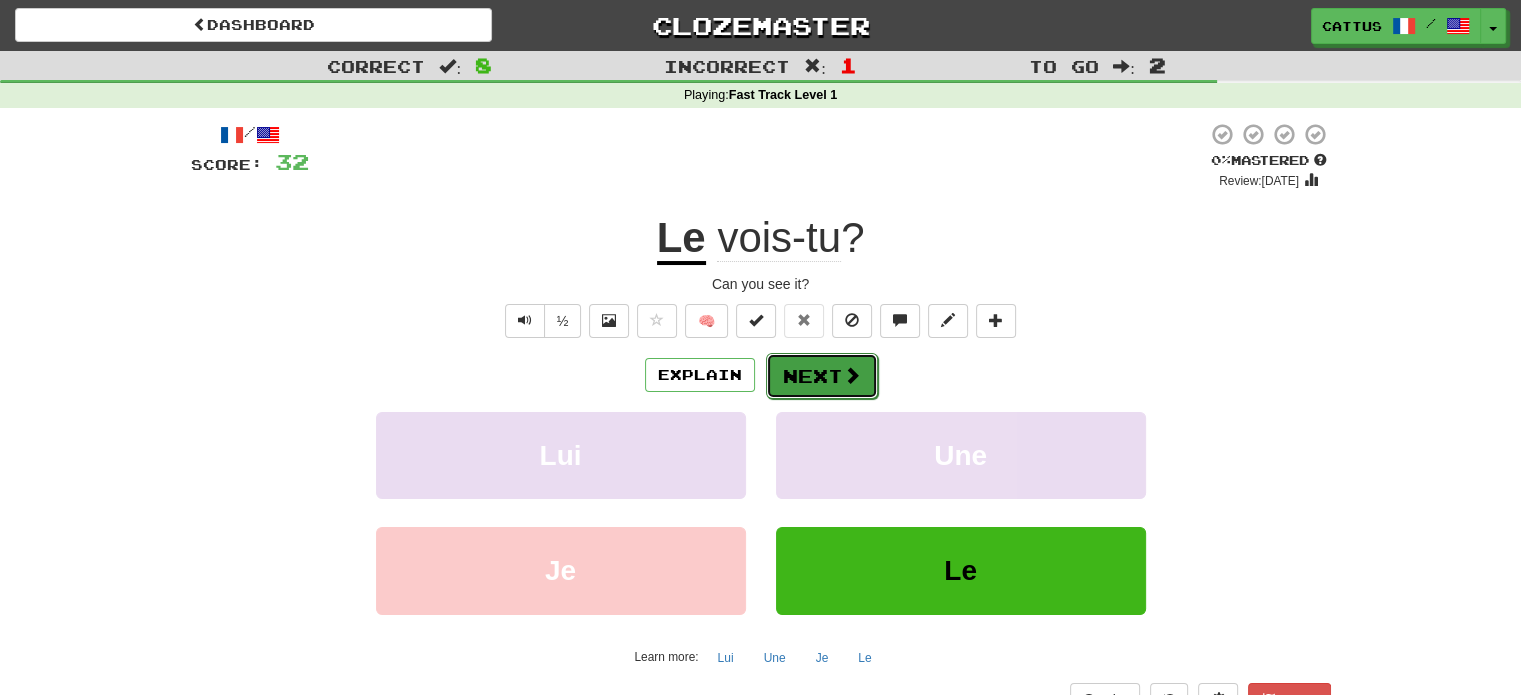 click on "Next" at bounding box center [822, 376] 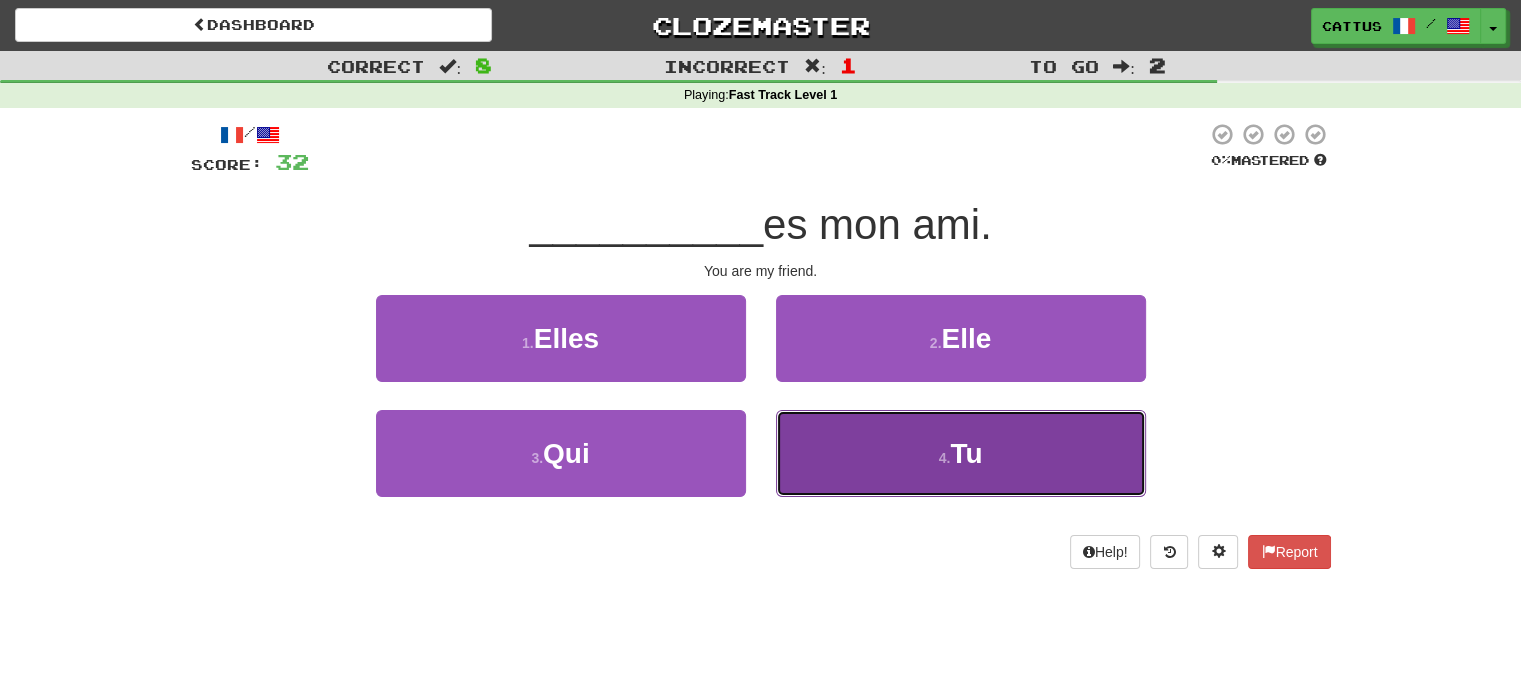 click on "4 .  Tu" at bounding box center [961, 453] 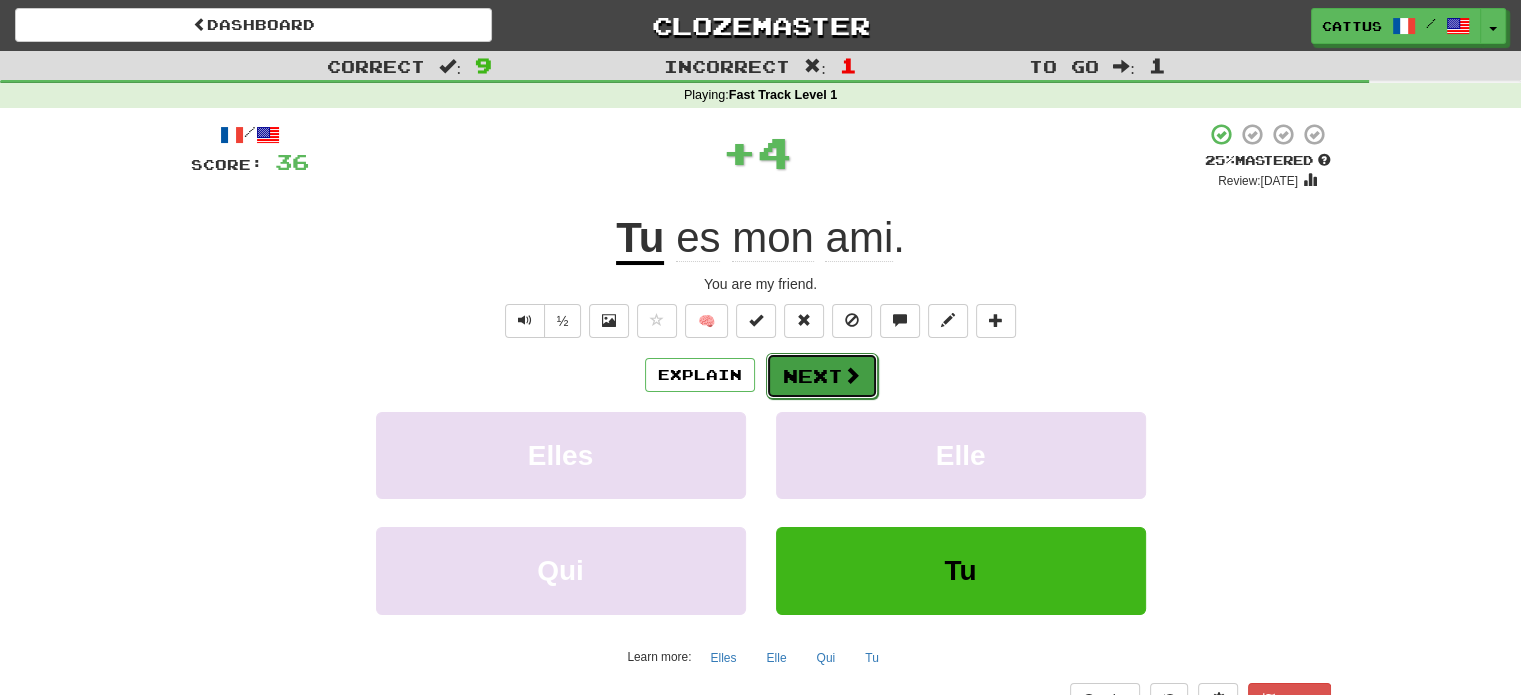 click on "Next" at bounding box center (822, 376) 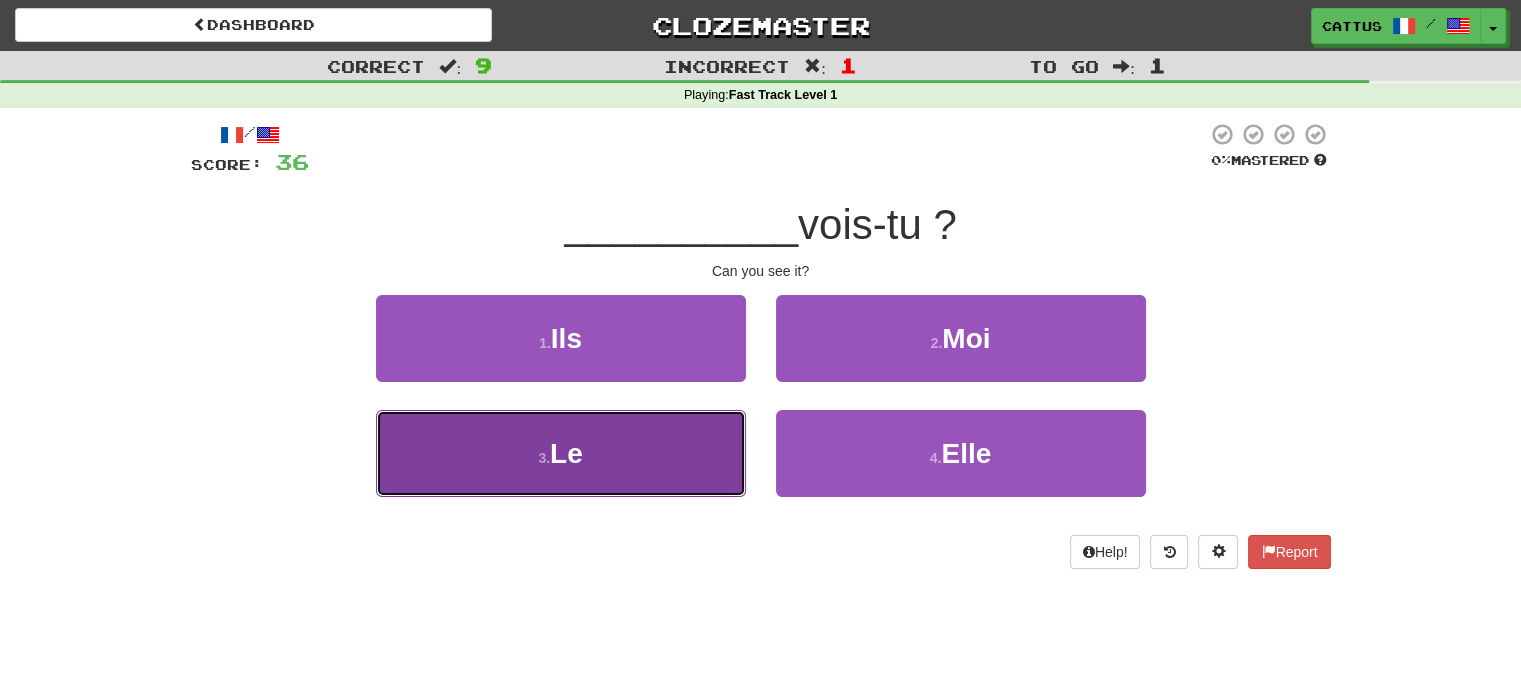 click on "3 .  Le" at bounding box center (561, 453) 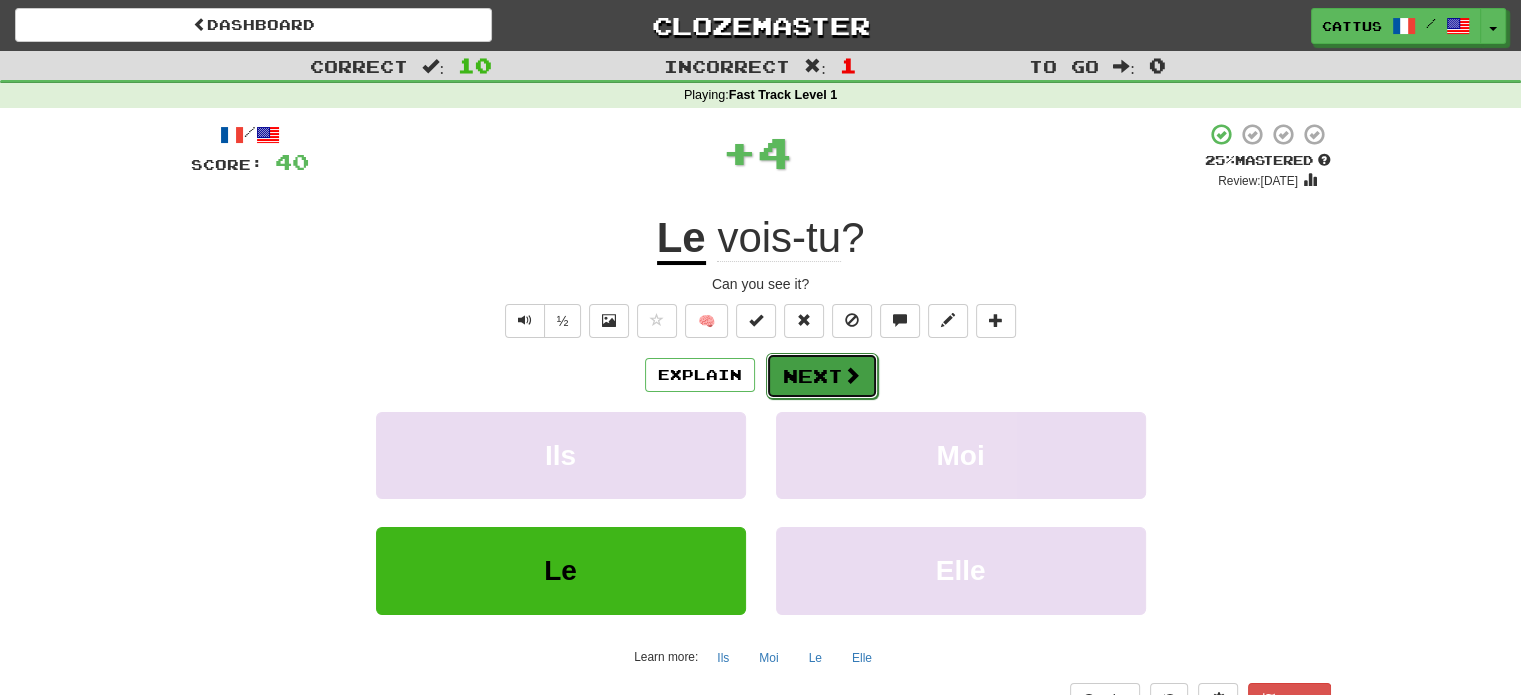 click on "Next" at bounding box center [822, 376] 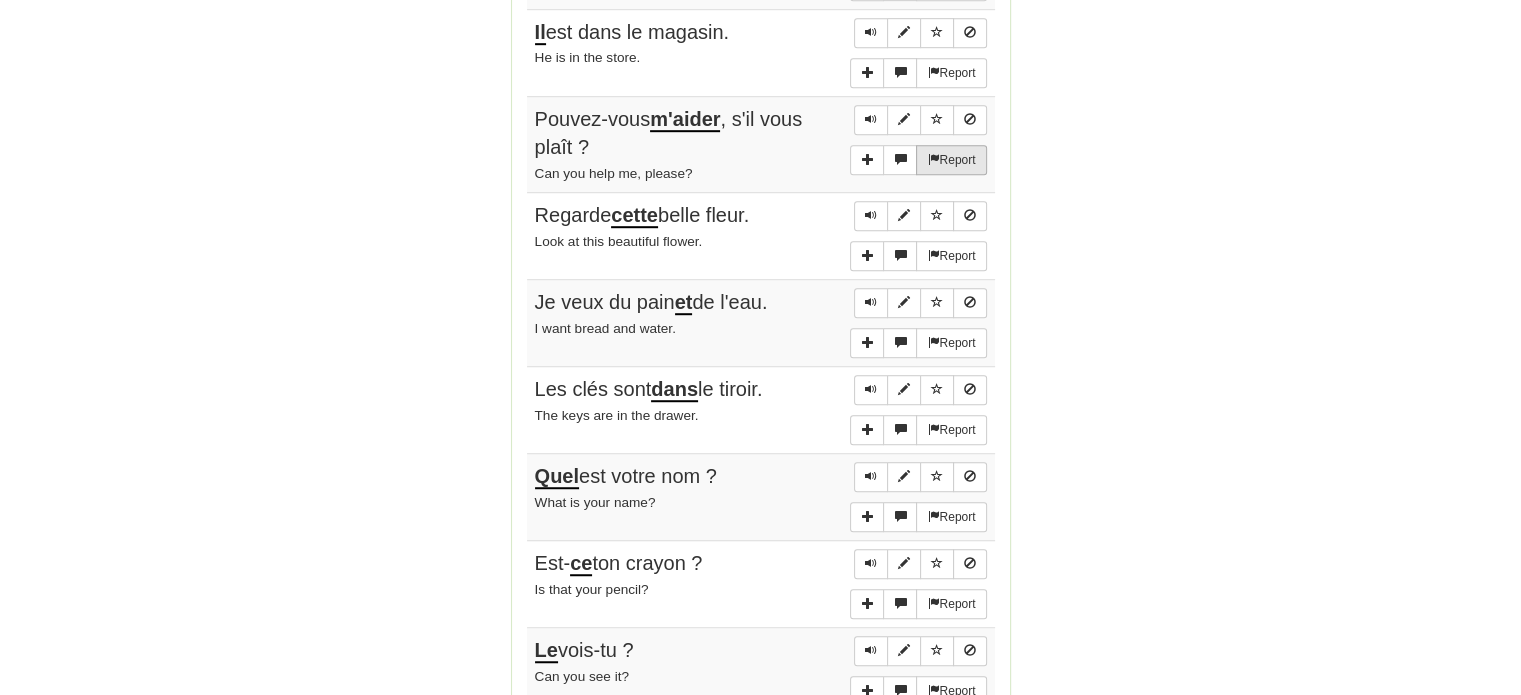 scroll, scrollTop: 1500, scrollLeft: 0, axis: vertical 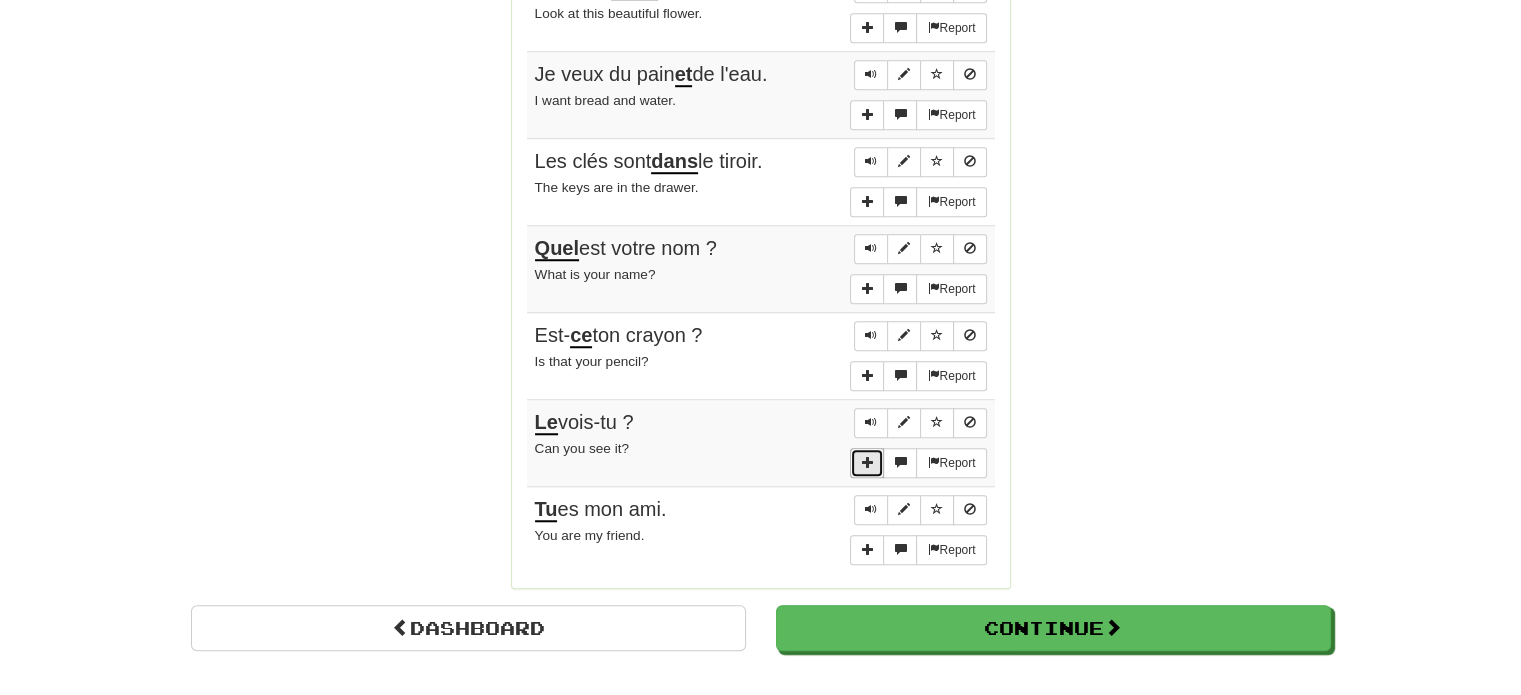 click at bounding box center (867, 462) 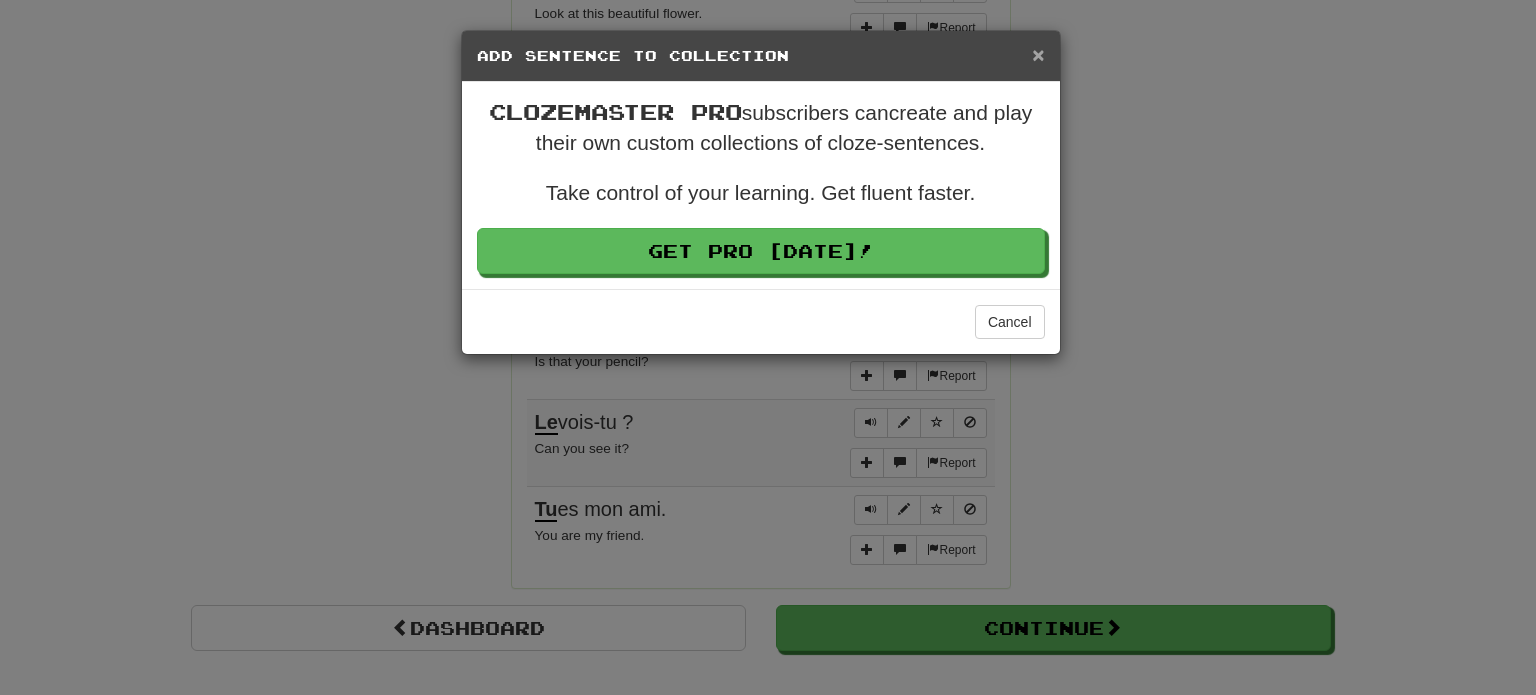 click on "×" at bounding box center [1038, 54] 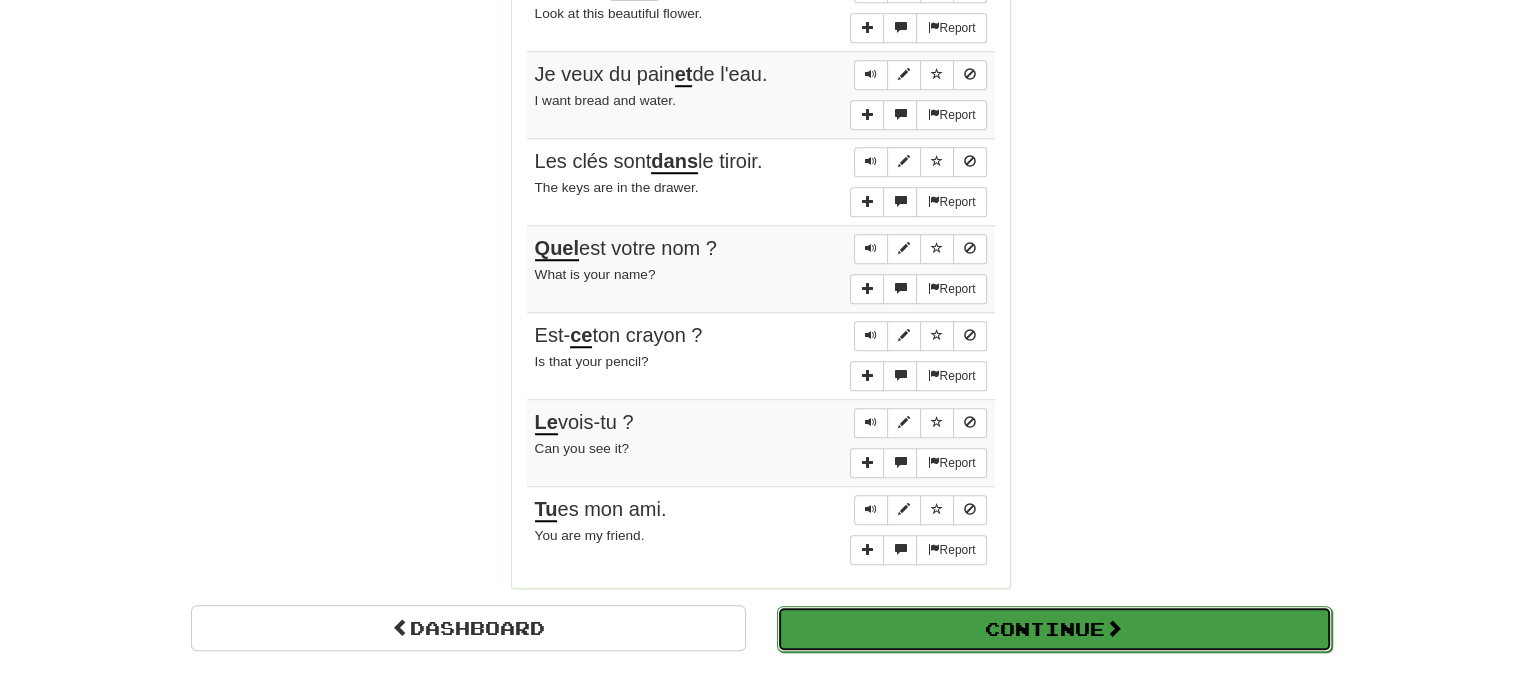 click on "Continue" at bounding box center [1054, 629] 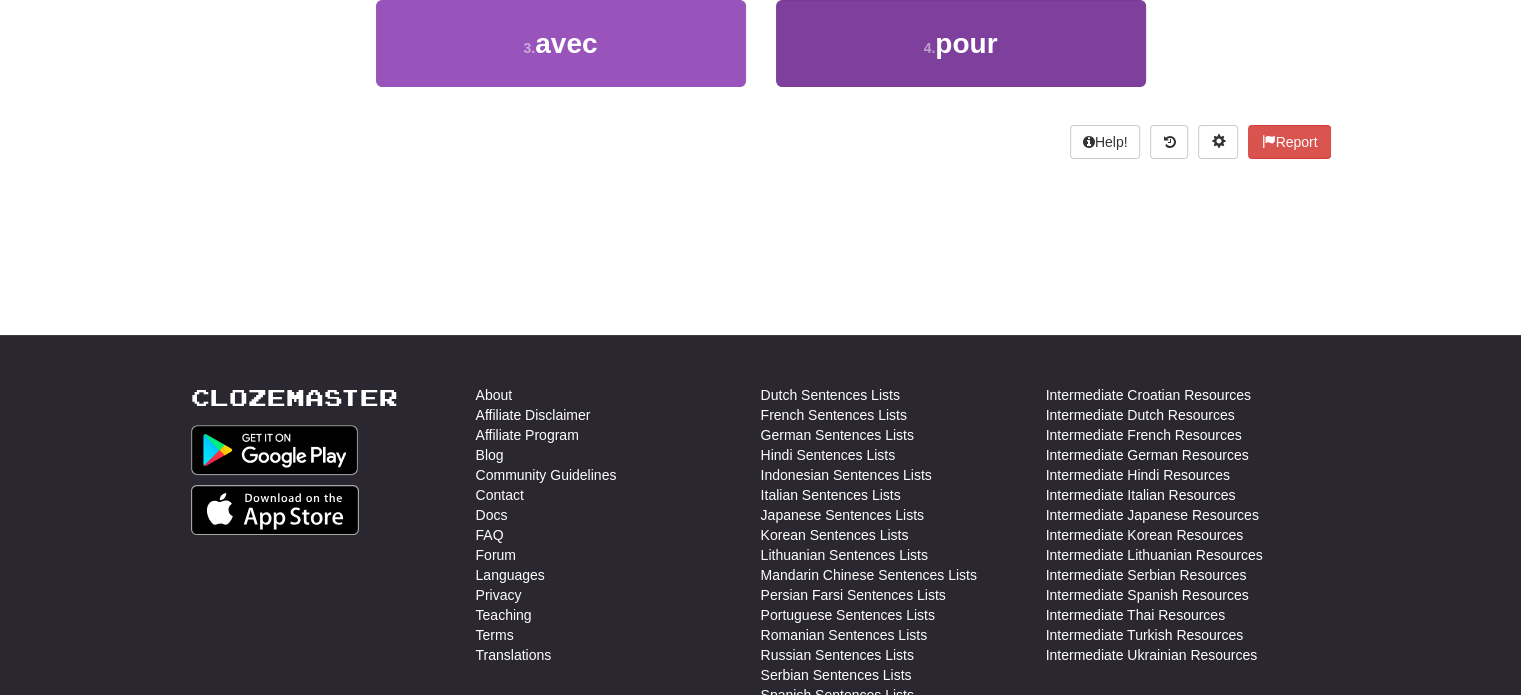 scroll, scrollTop: 0, scrollLeft: 0, axis: both 